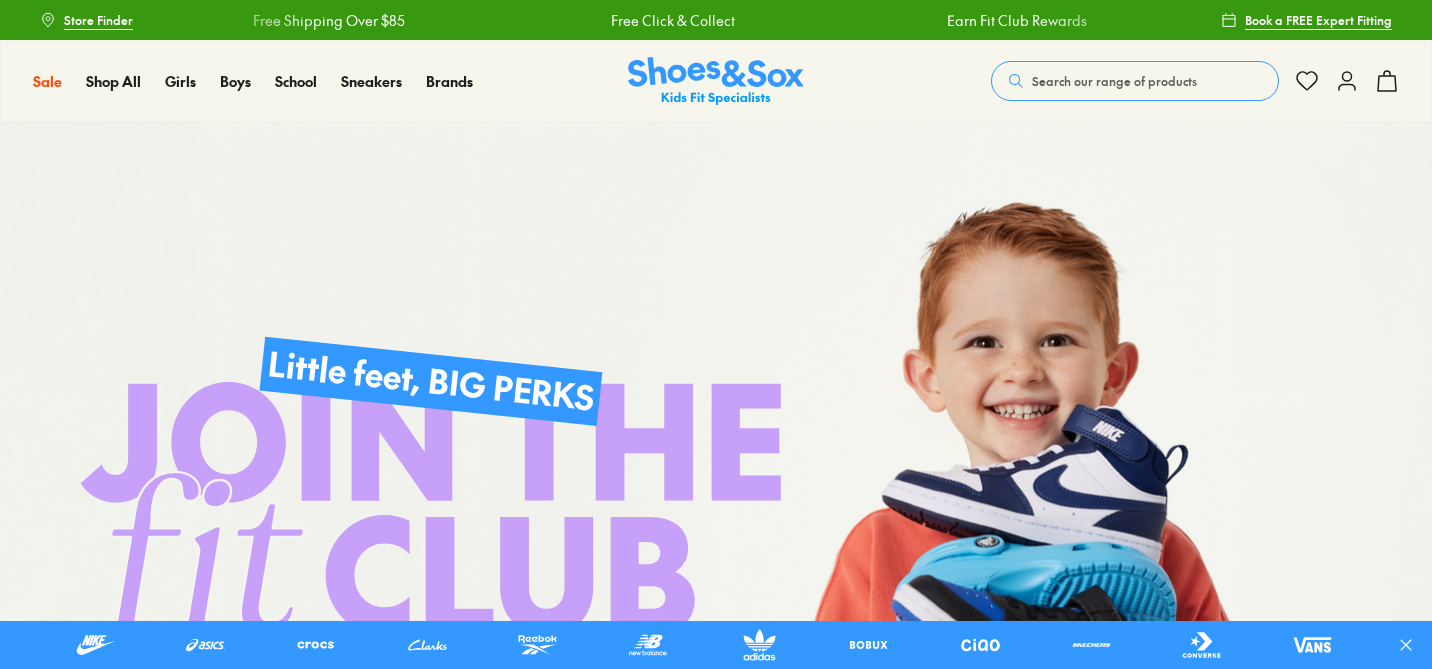 scroll, scrollTop: 0, scrollLeft: 0, axis: both 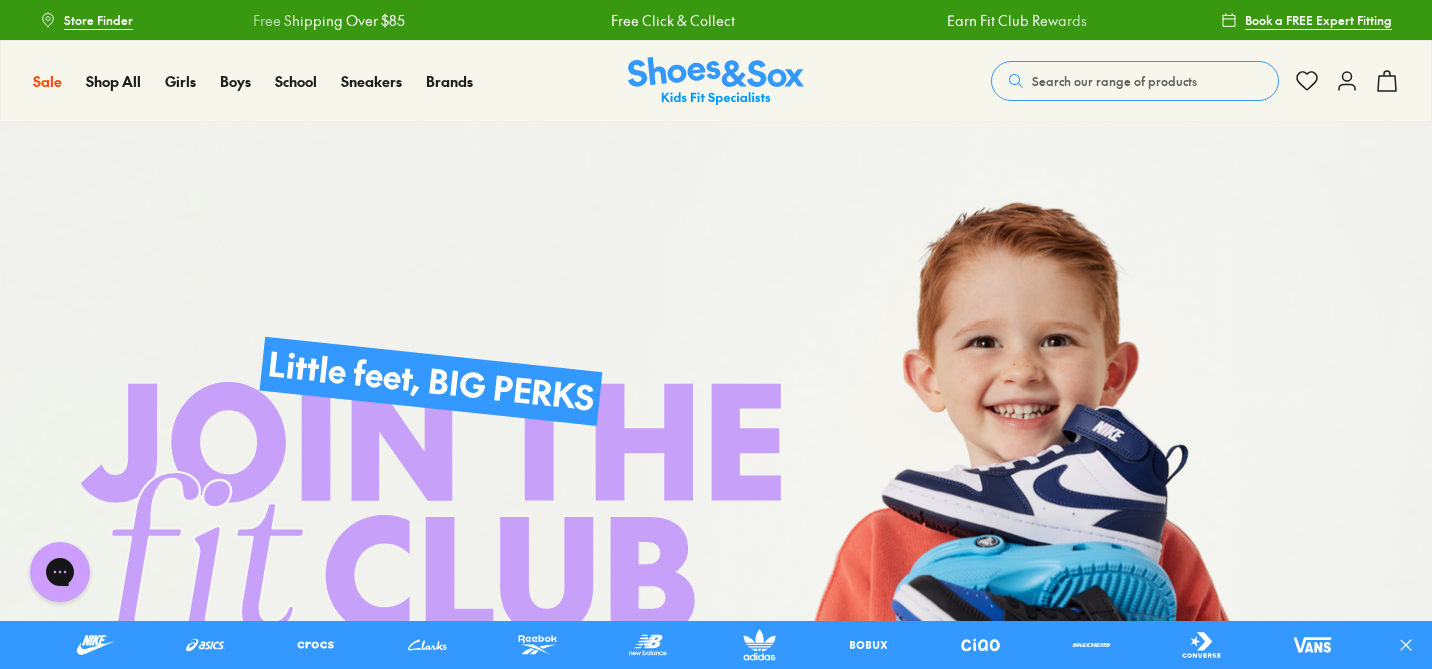 click 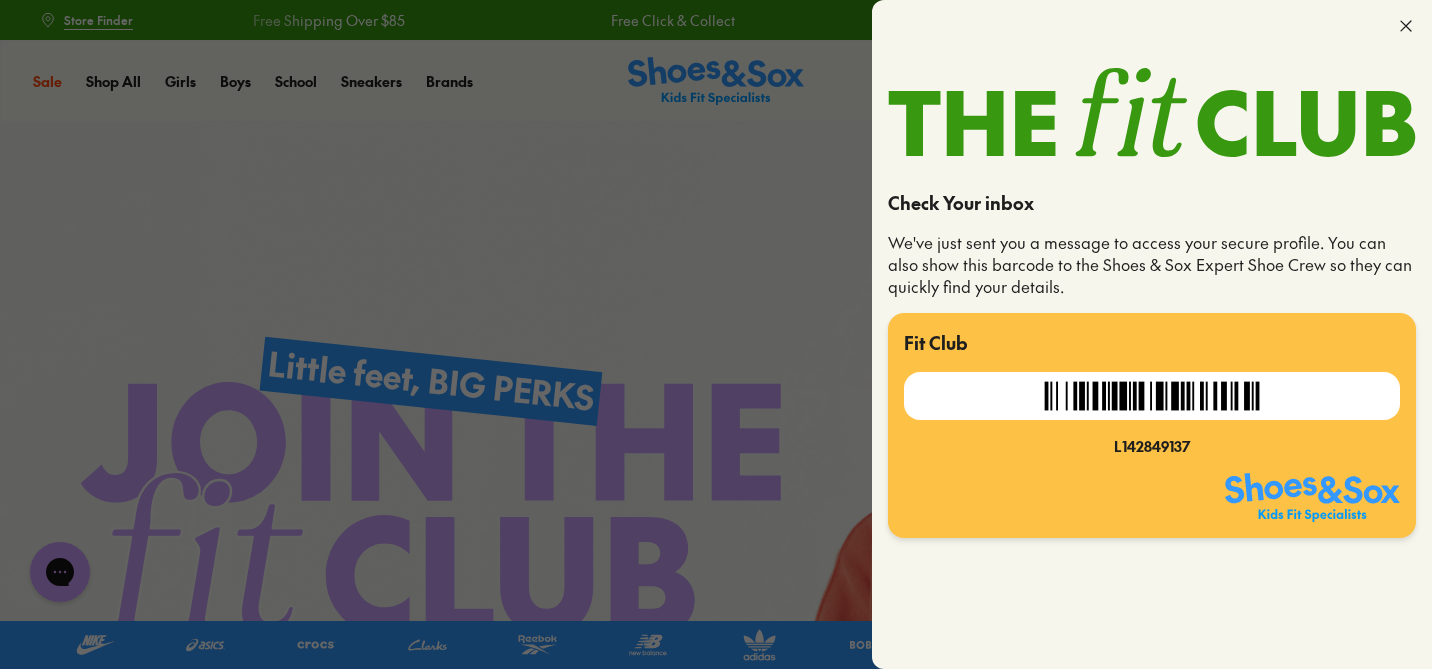 click 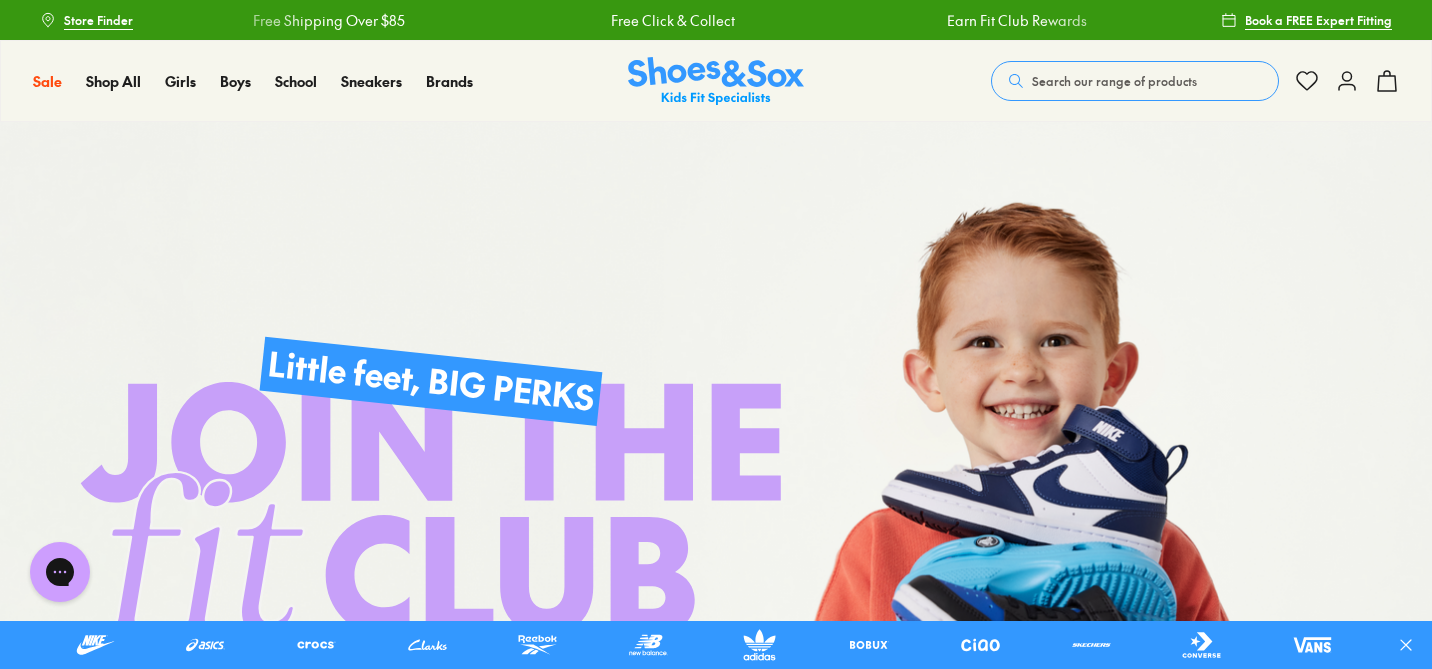 click 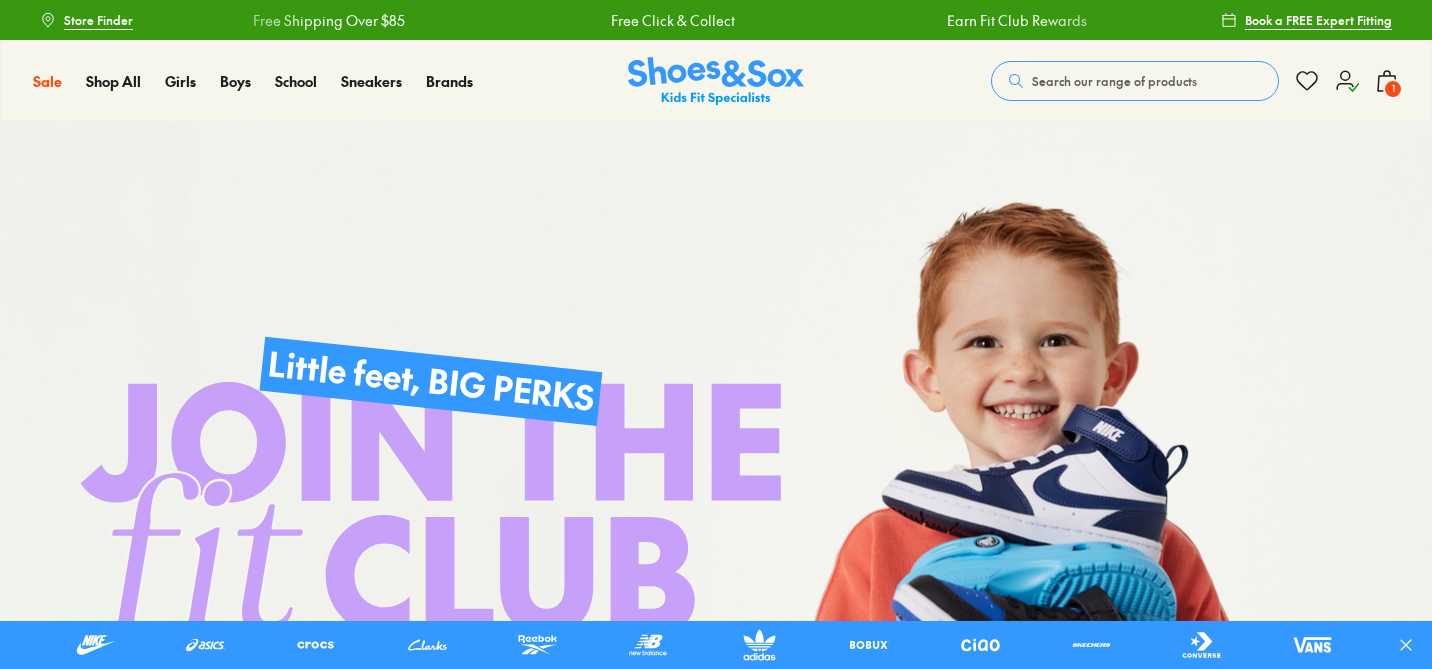 scroll, scrollTop: 0, scrollLeft: 0, axis: both 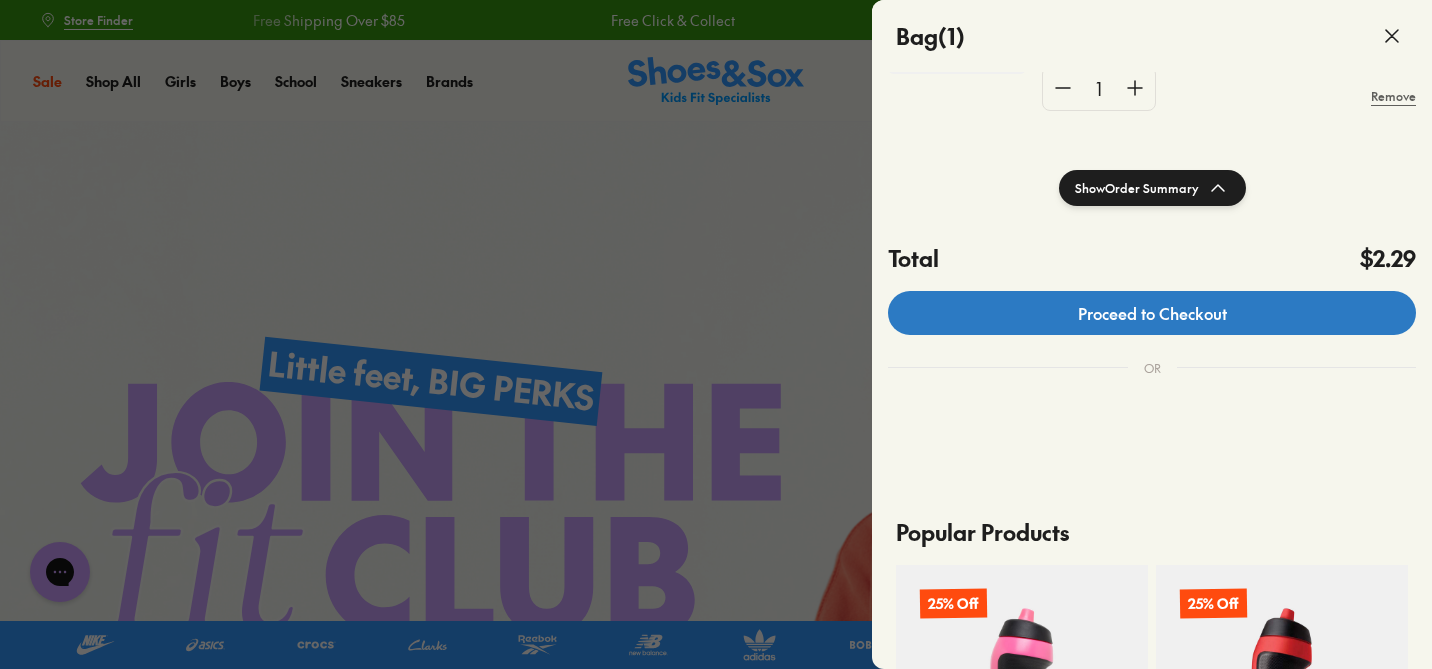 click on "Proceed to Checkout" 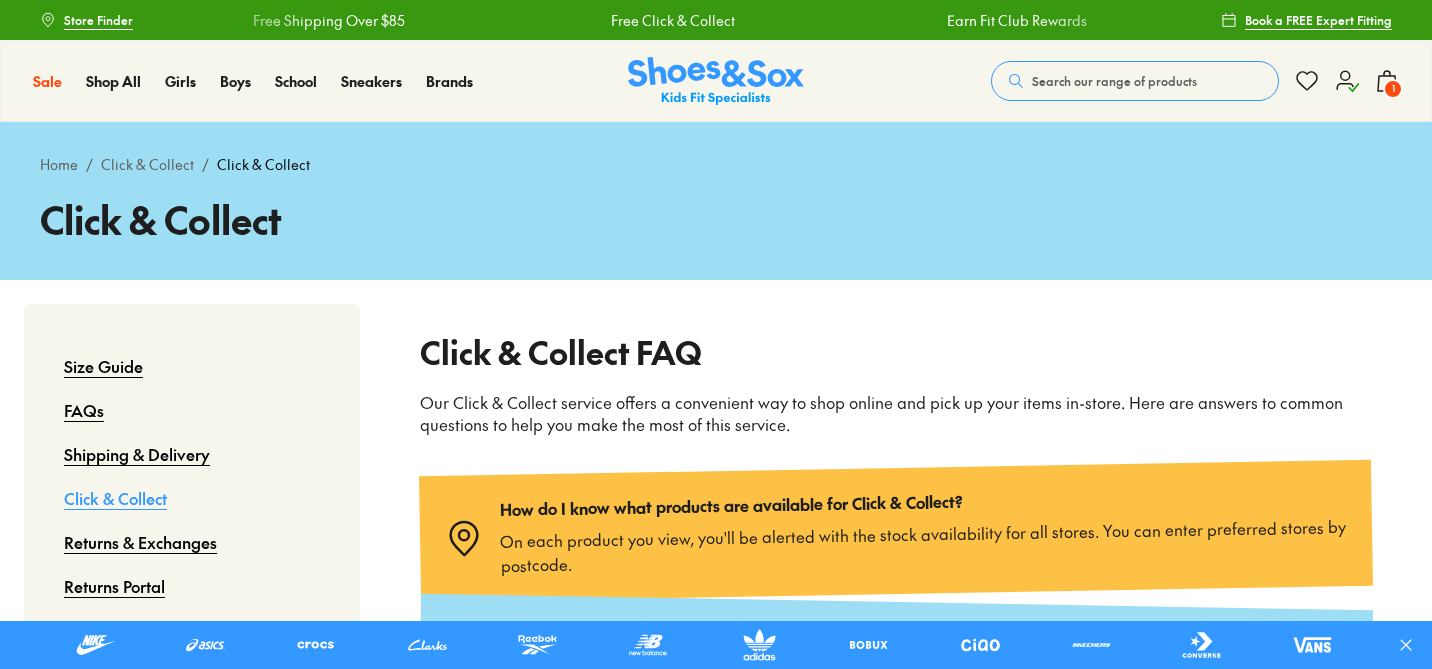 scroll, scrollTop: 0, scrollLeft: 0, axis: both 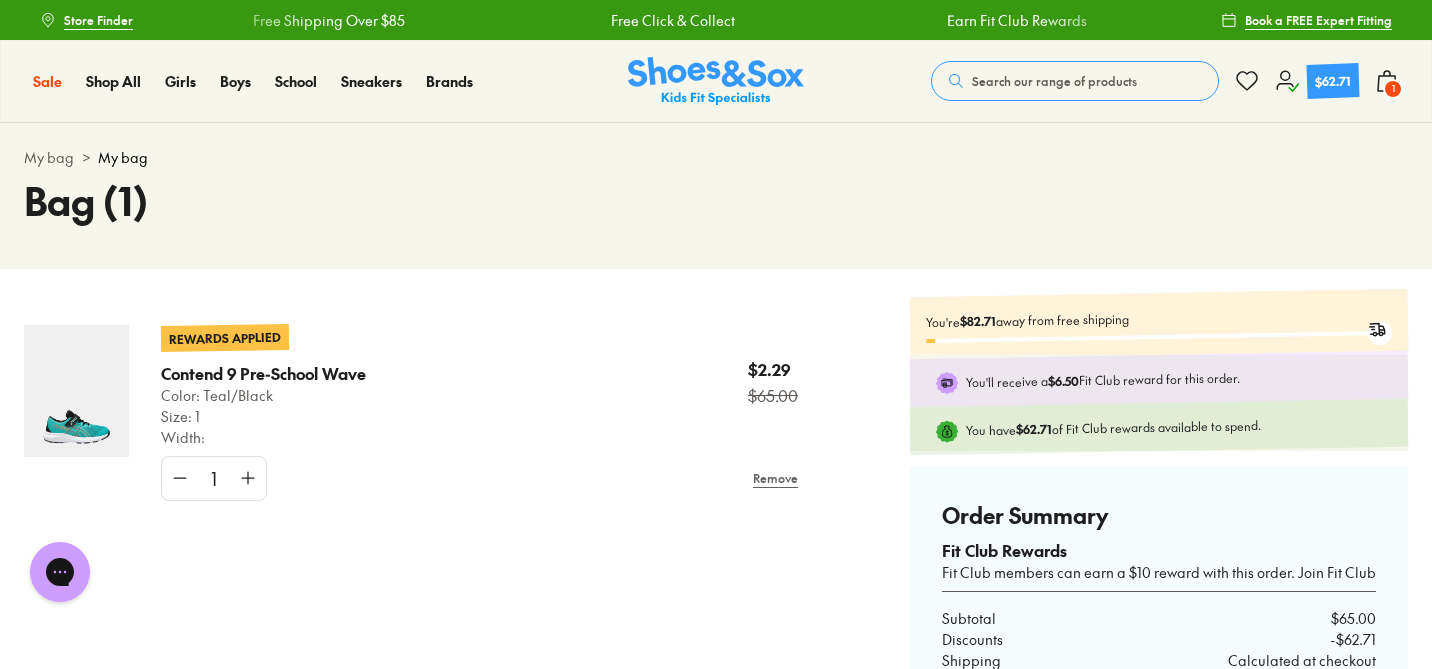 click at bounding box center (76, 391) 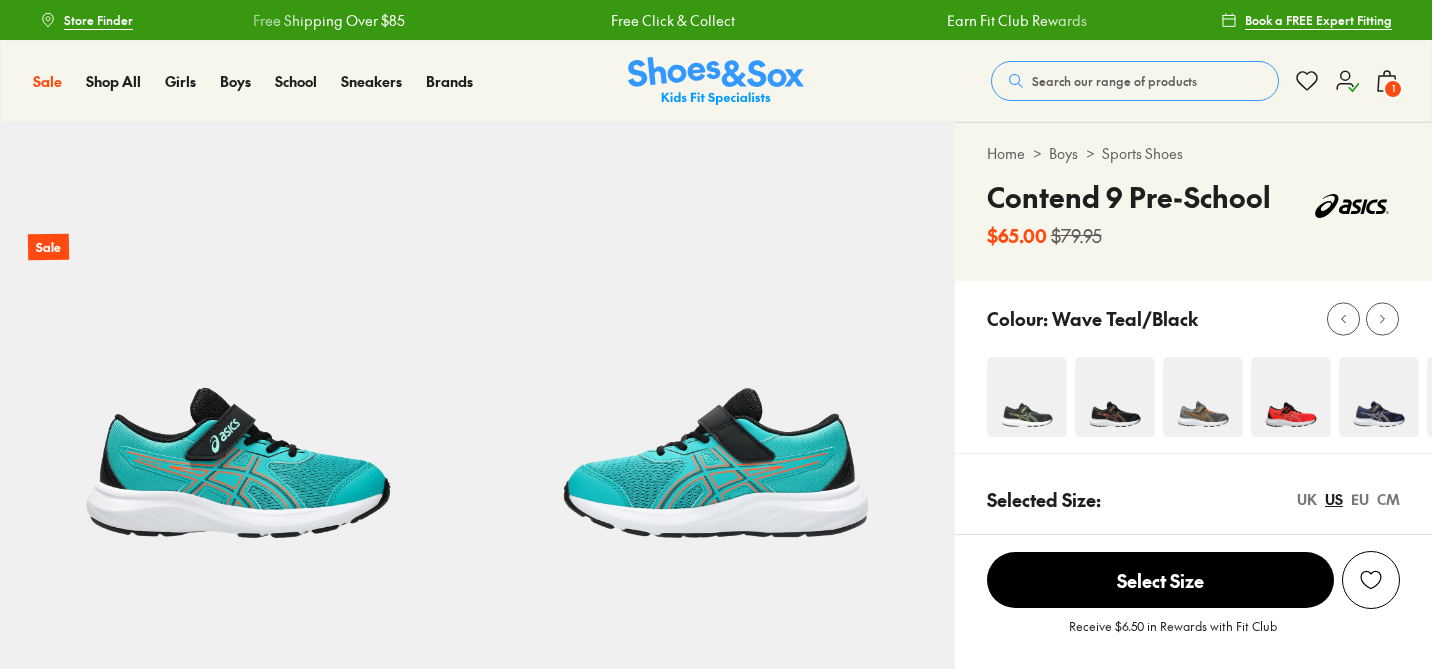scroll, scrollTop: 0, scrollLeft: 0, axis: both 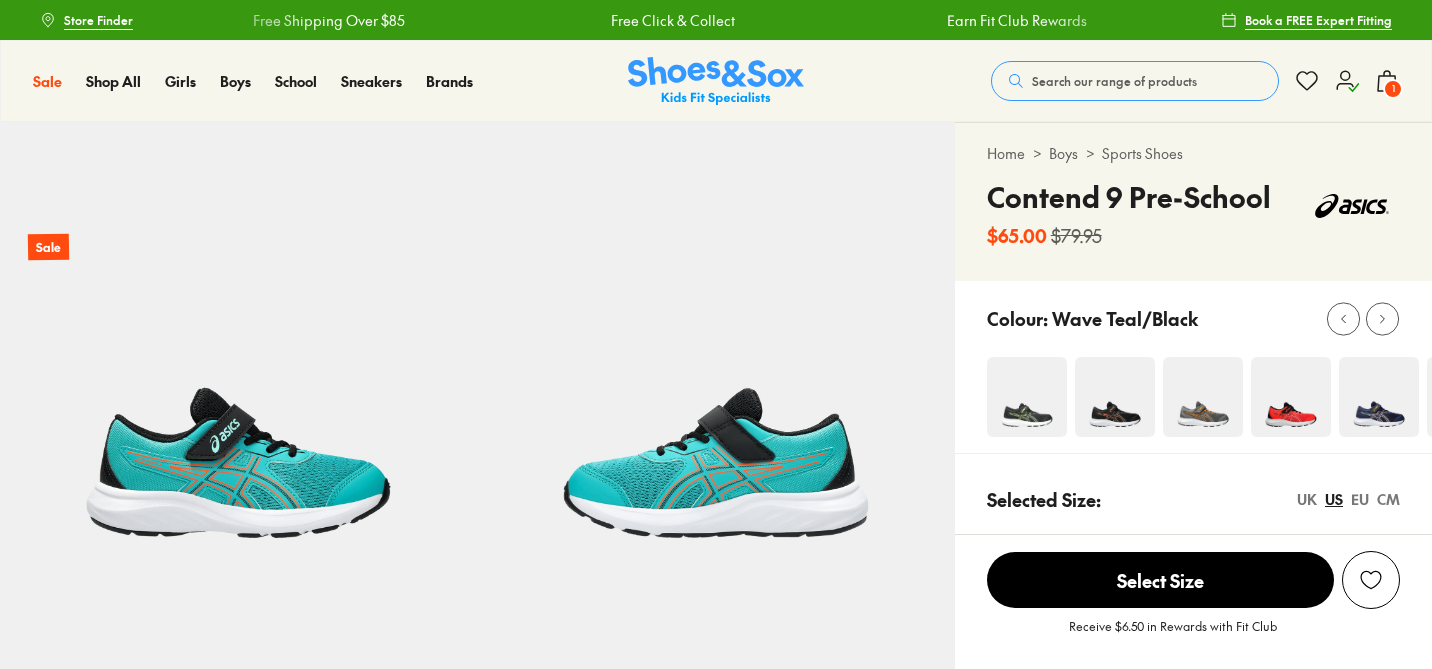 select on "*" 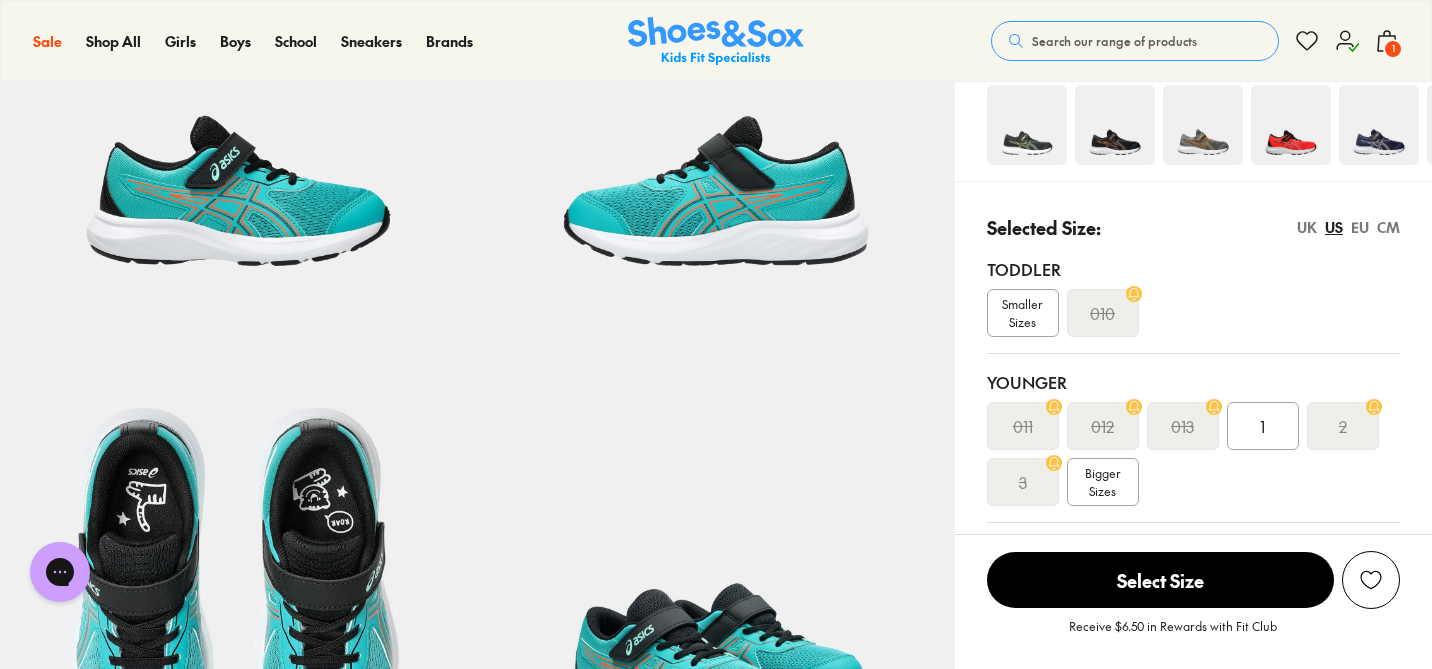 scroll, scrollTop: 0, scrollLeft: 0, axis: both 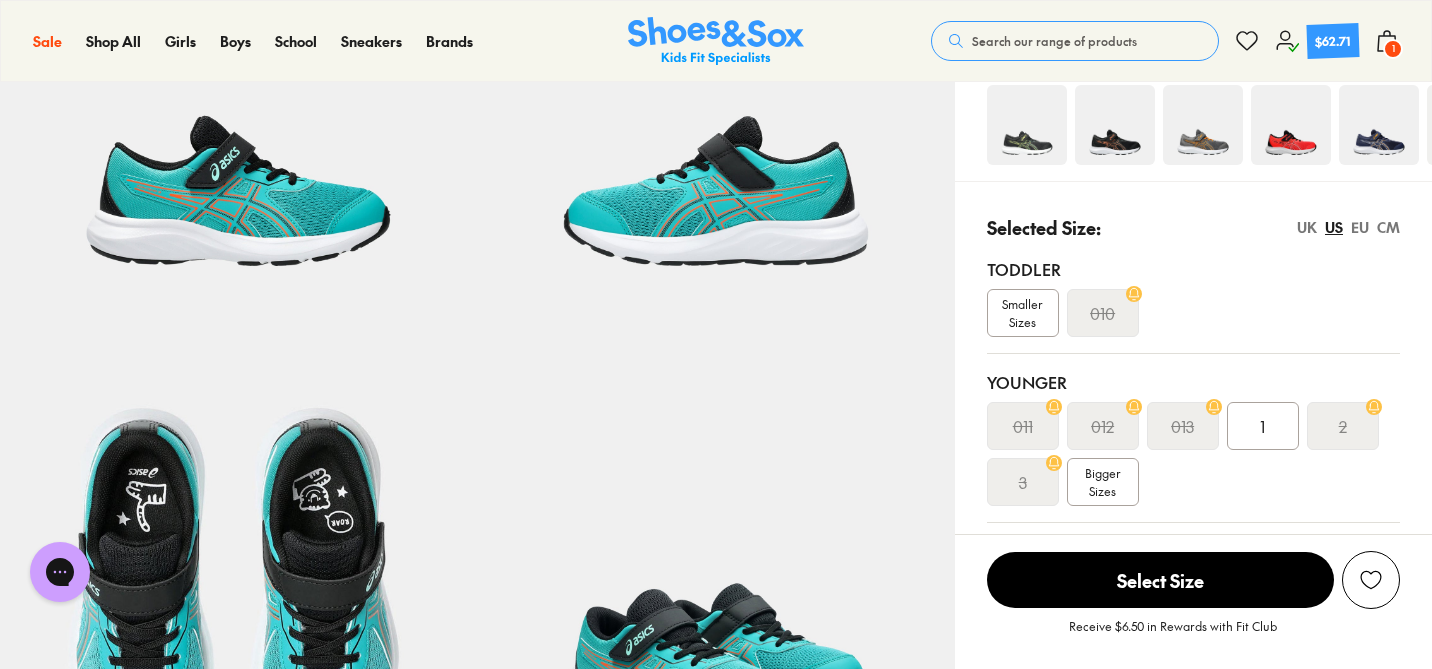 click on "1" at bounding box center (1263, 426) 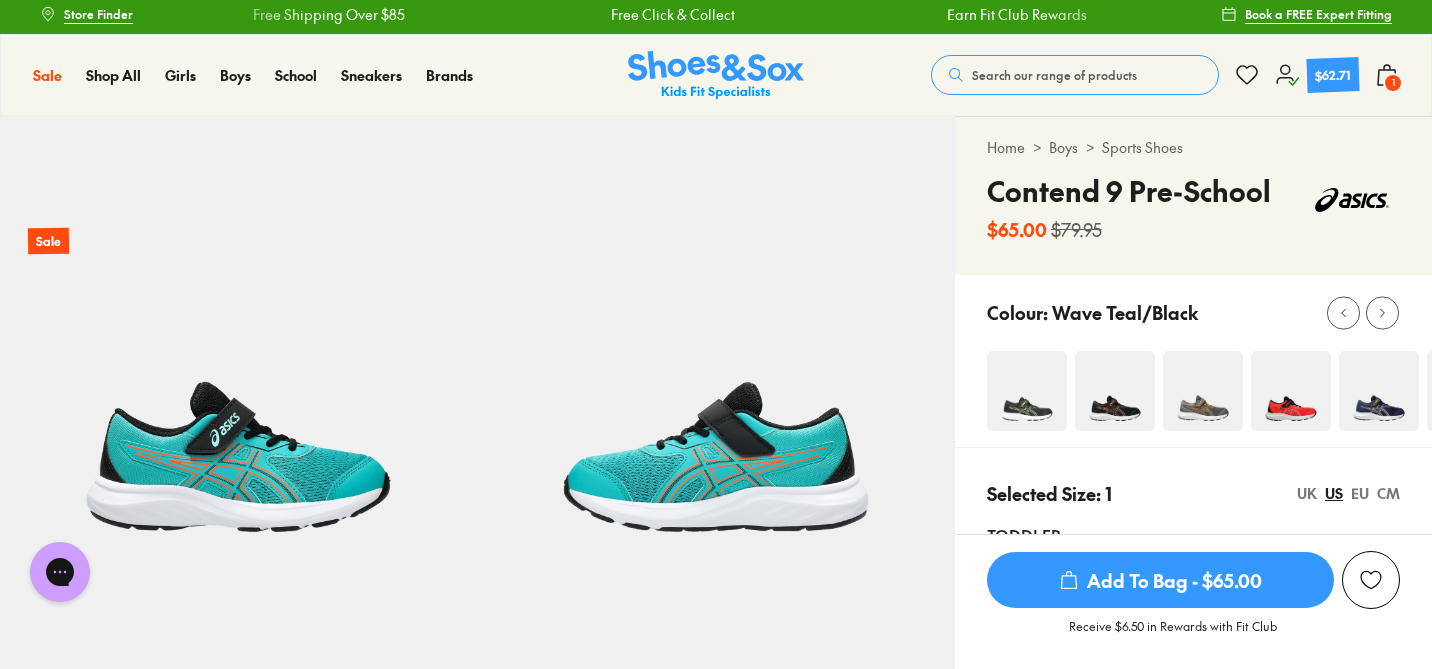 scroll, scrollTop: 8, scrollLeft: 0, axis: vertical 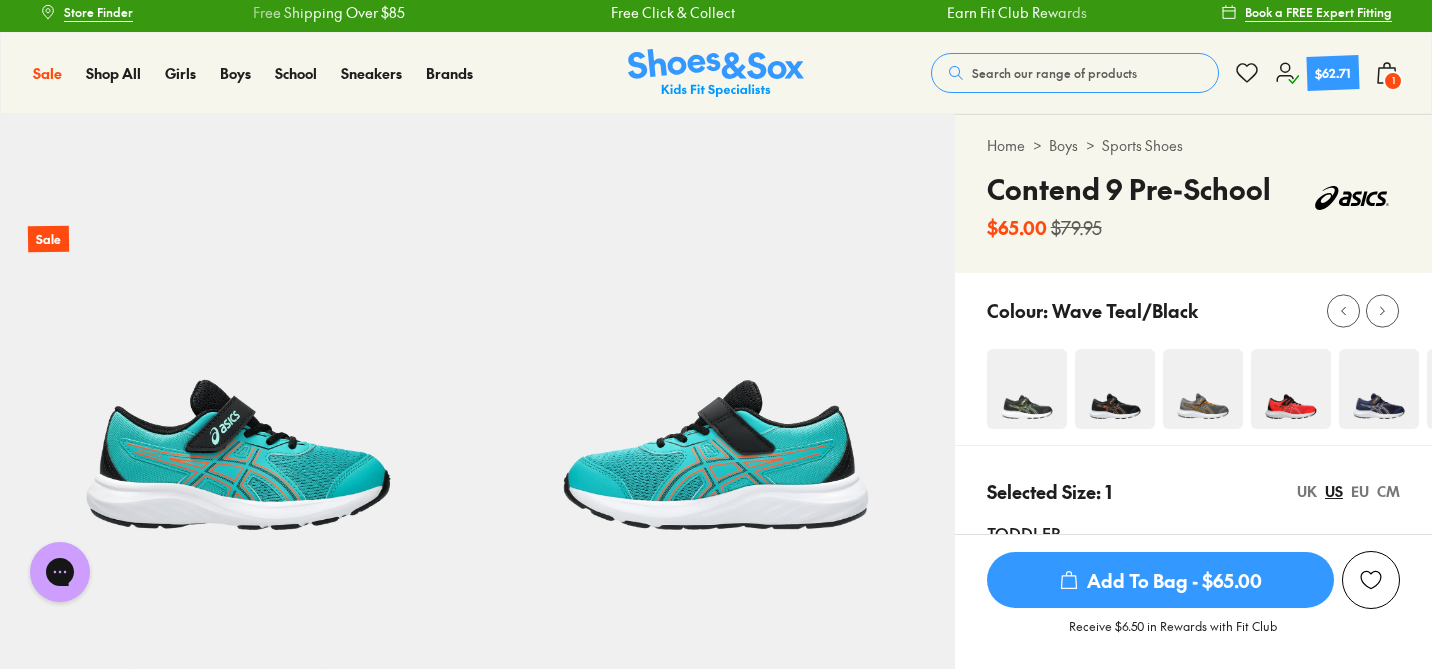 click at bounding box center (1115, 389) 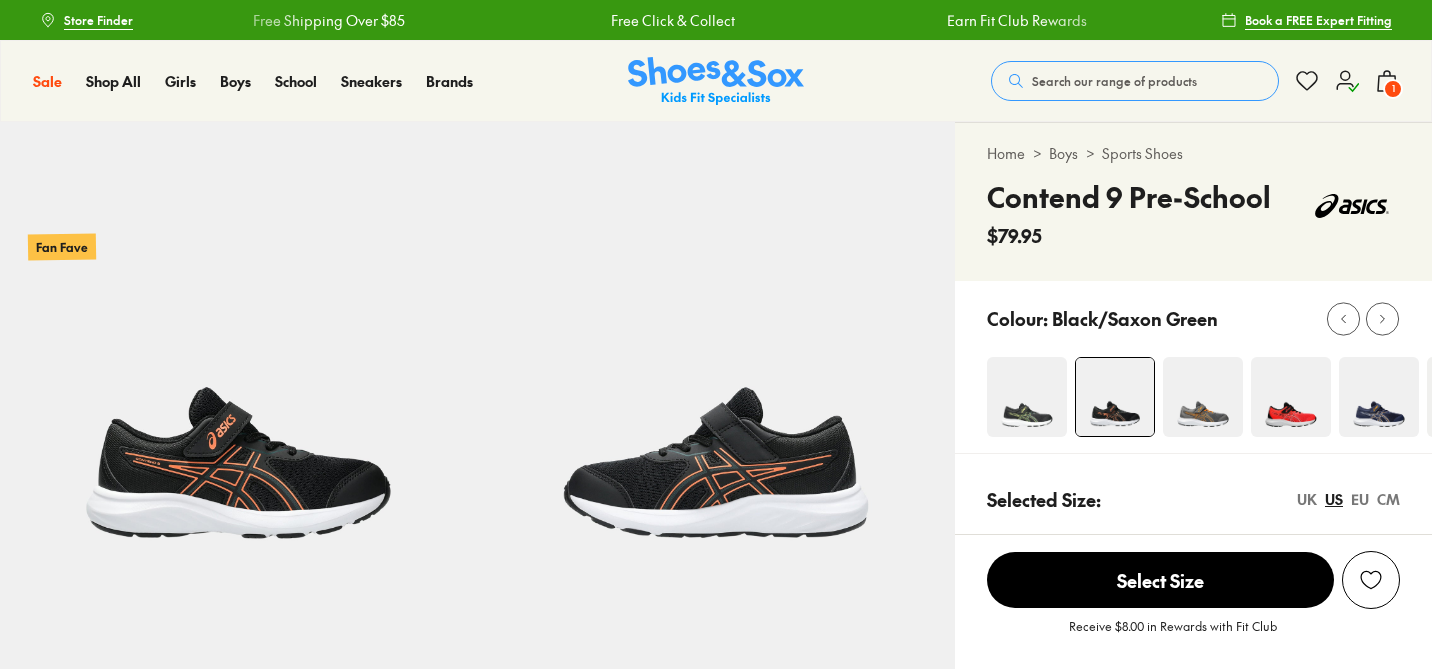 scroll, scrollTop: 0, scrollLeft: 0, axis: both 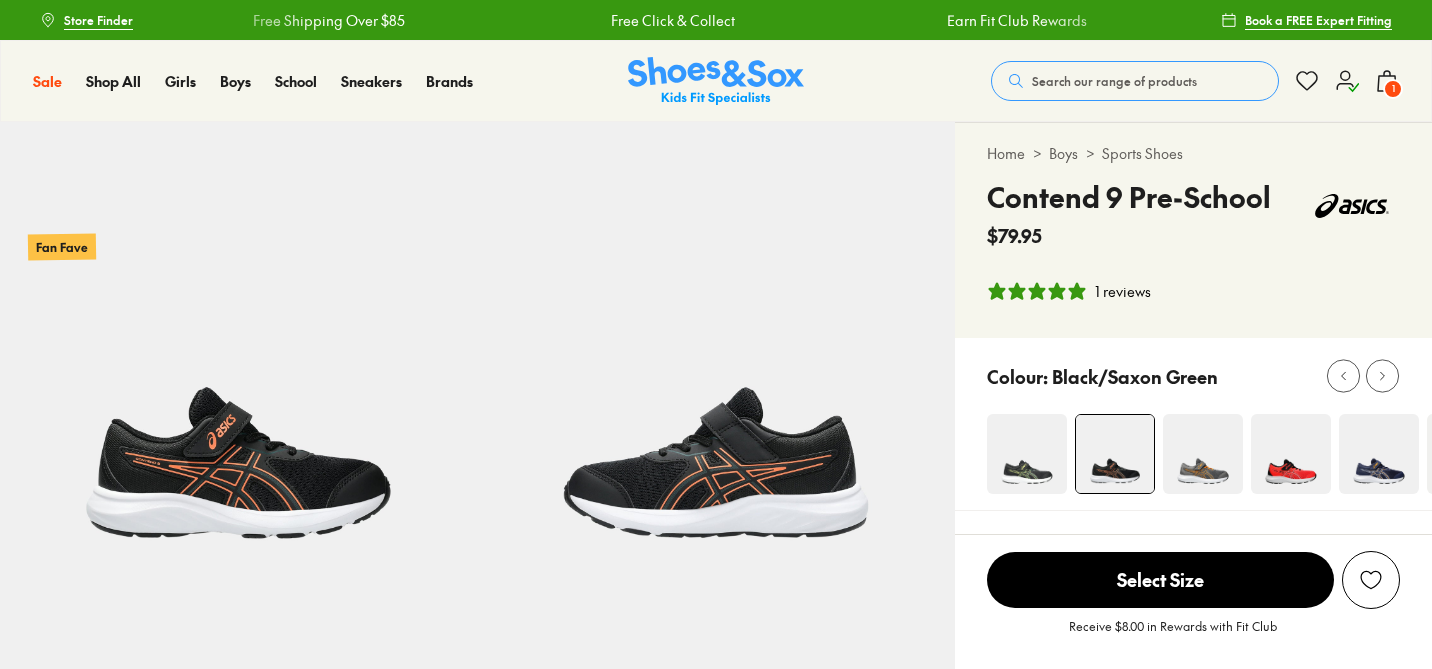 click at bounding box center [1193, 424] 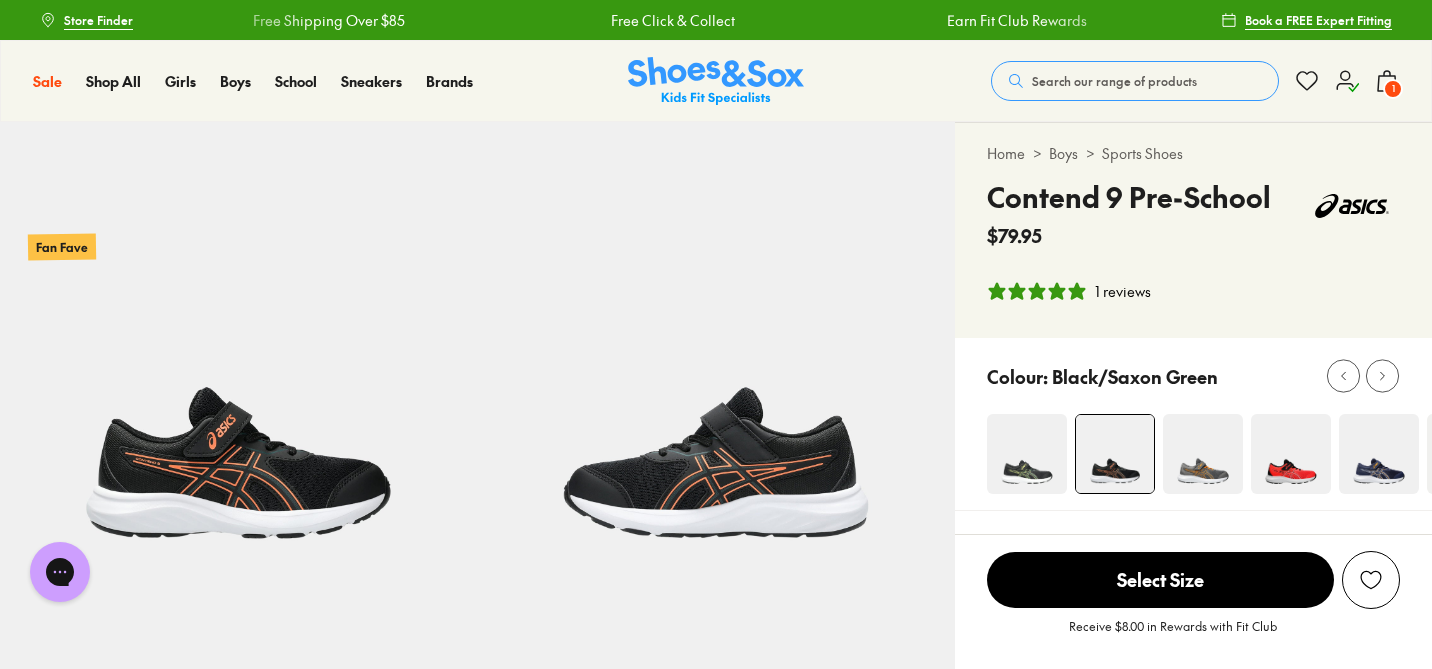 scroll, scrollTop: 0, scrollLeft: 0, axis: both 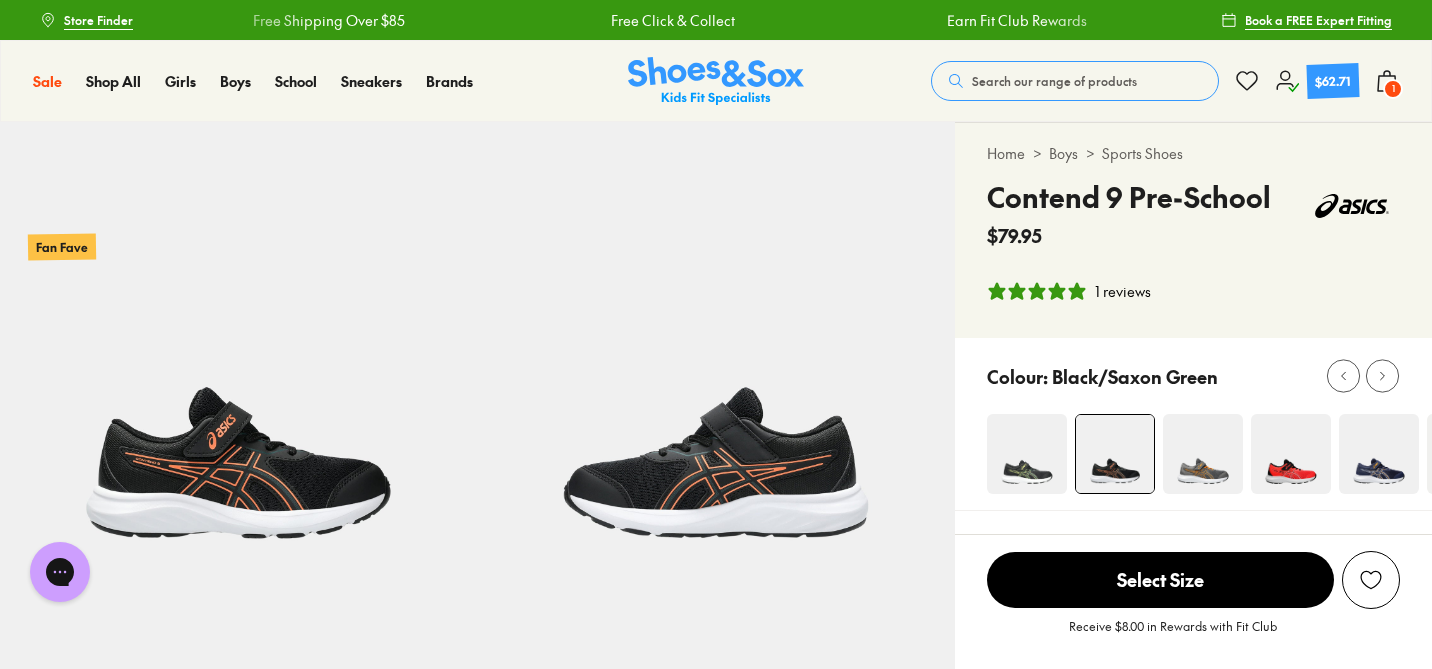 click at bounding box center [1203, 454] 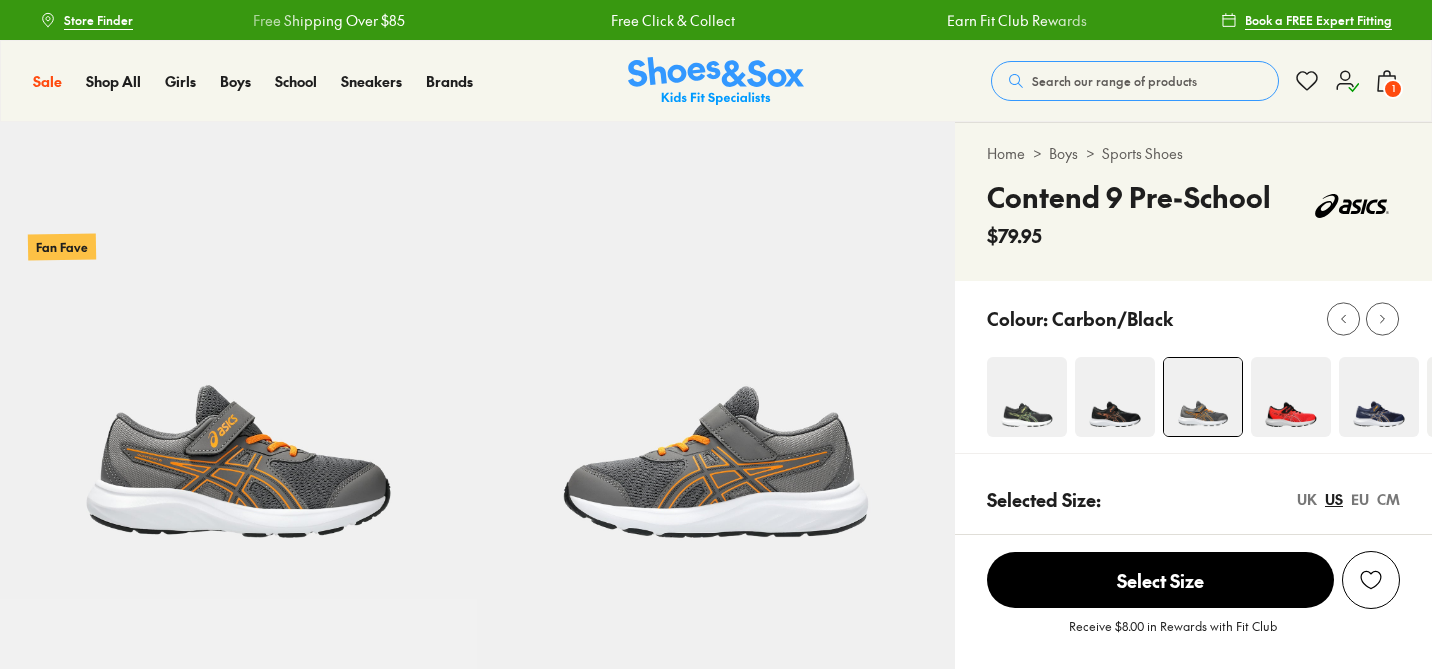 scroll, scrollTop: 0, scrollLeft: 0, axis: both 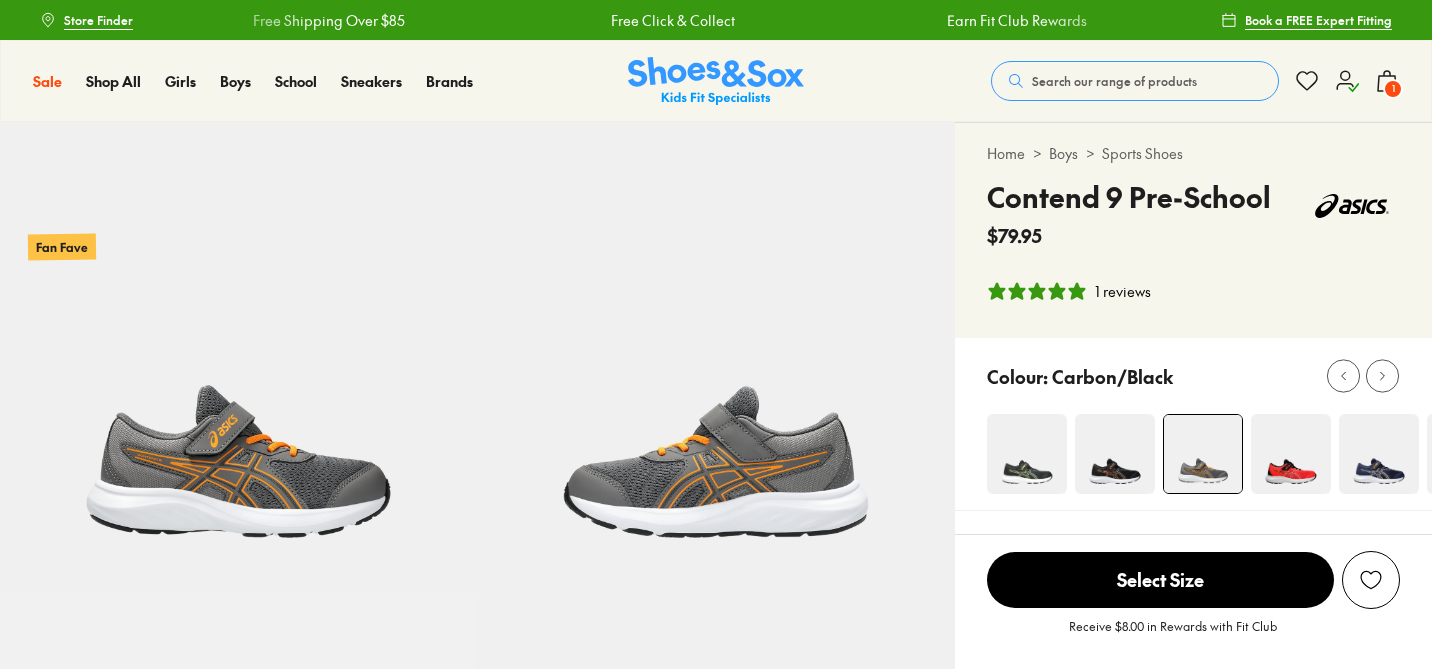 click at bounding box center (1193, 424) 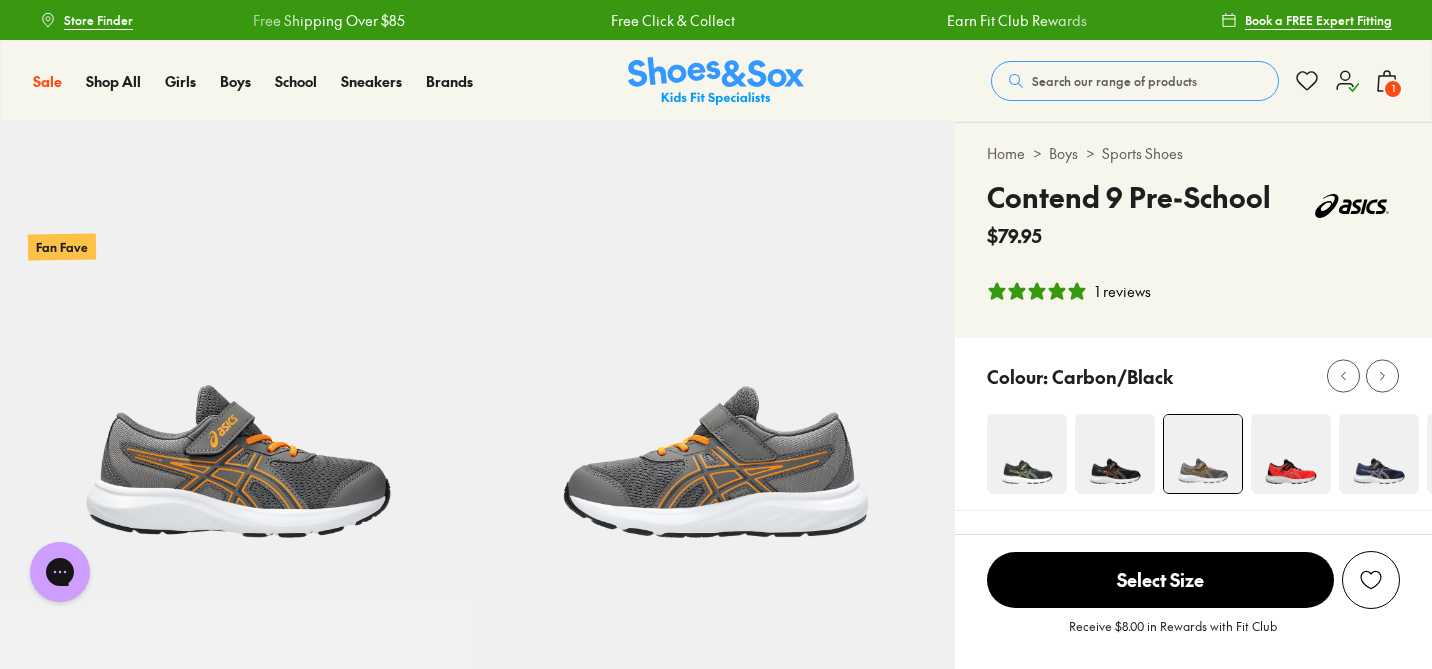 scroll, scrollTop: 0, scrollLeft: 0, axis: both 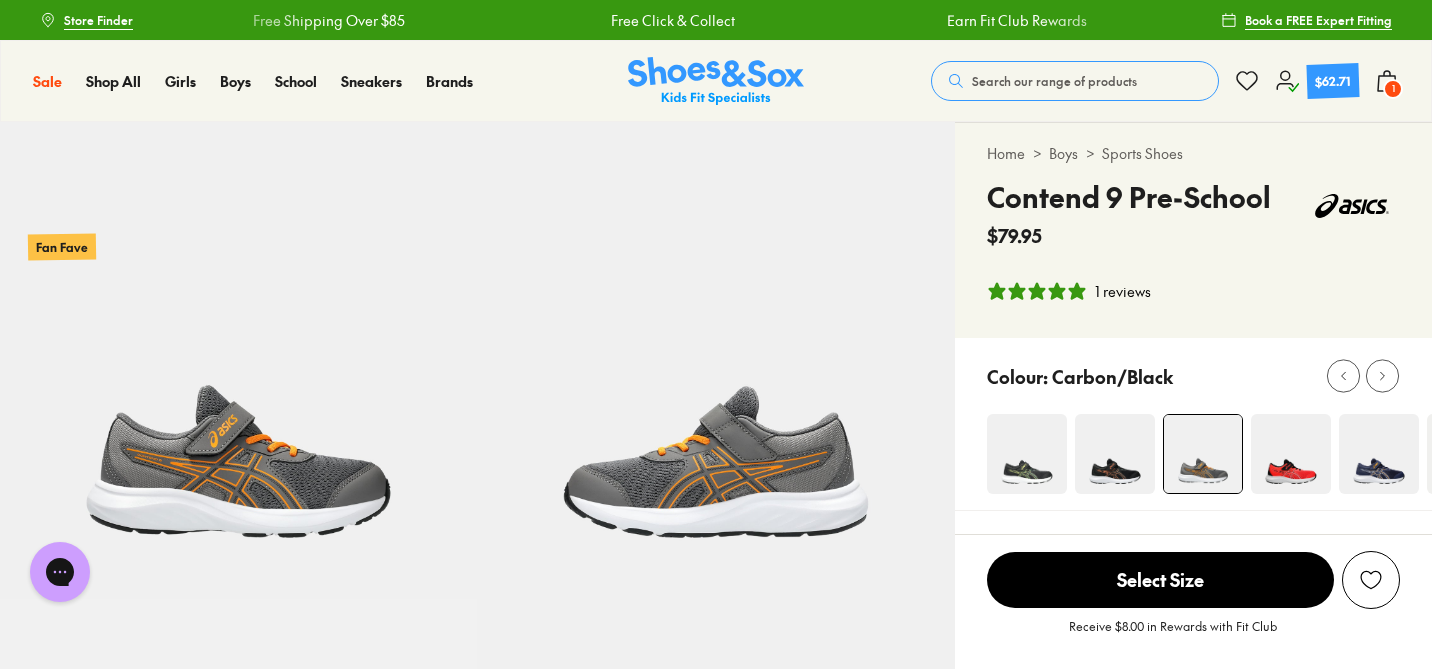click at bounding box center (1379, 454) 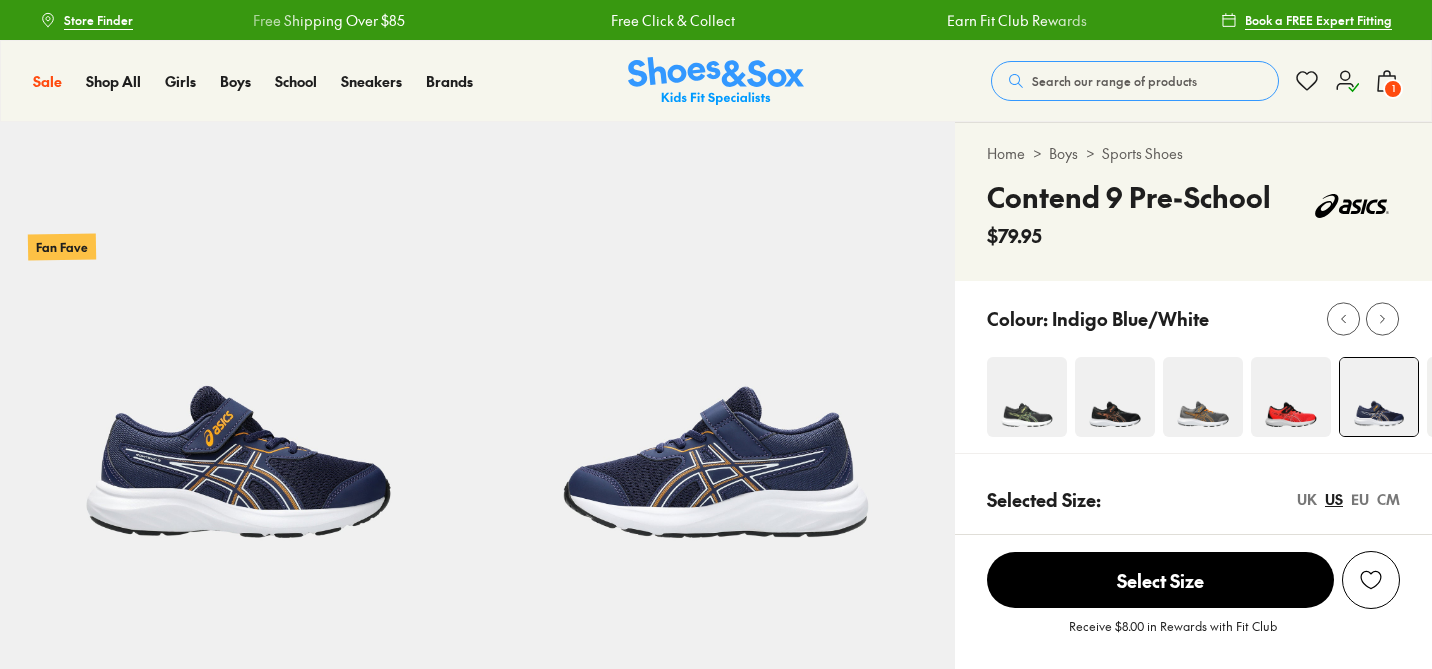 scroll, scrollTop: 0, scrollLeft: 0, axis: both 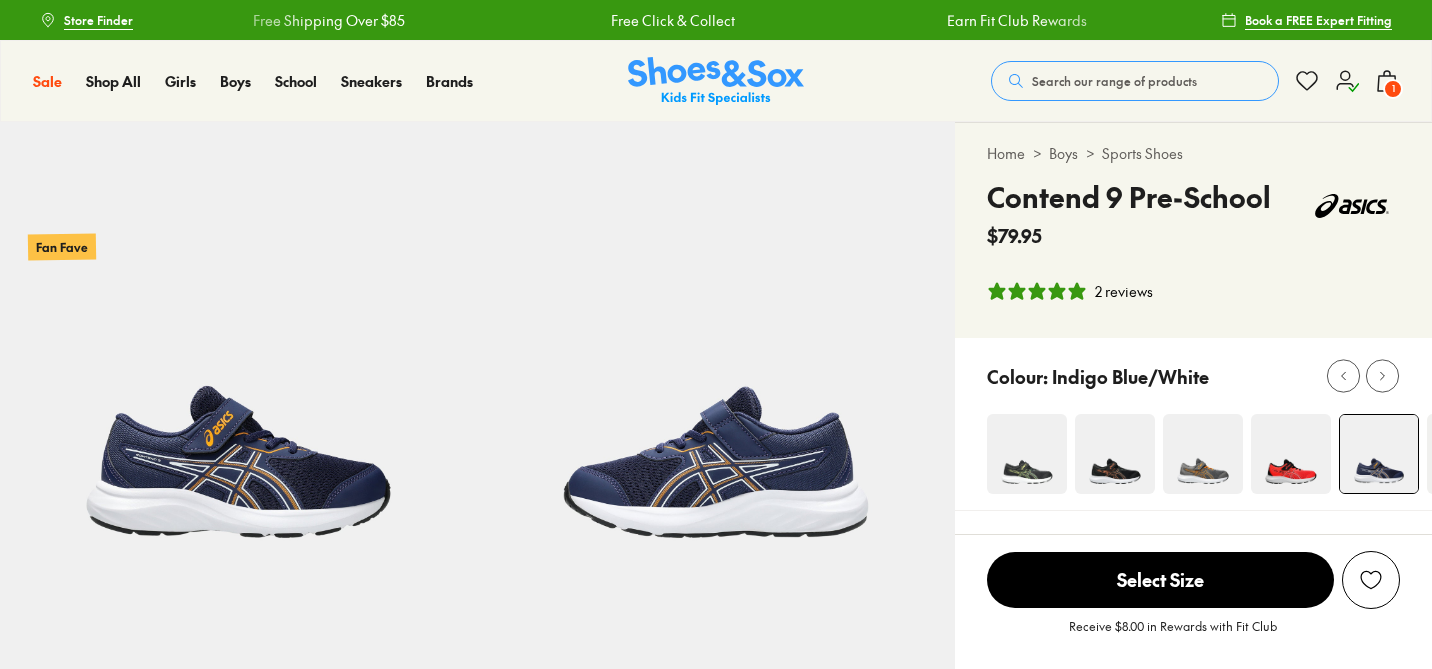 select on "*" 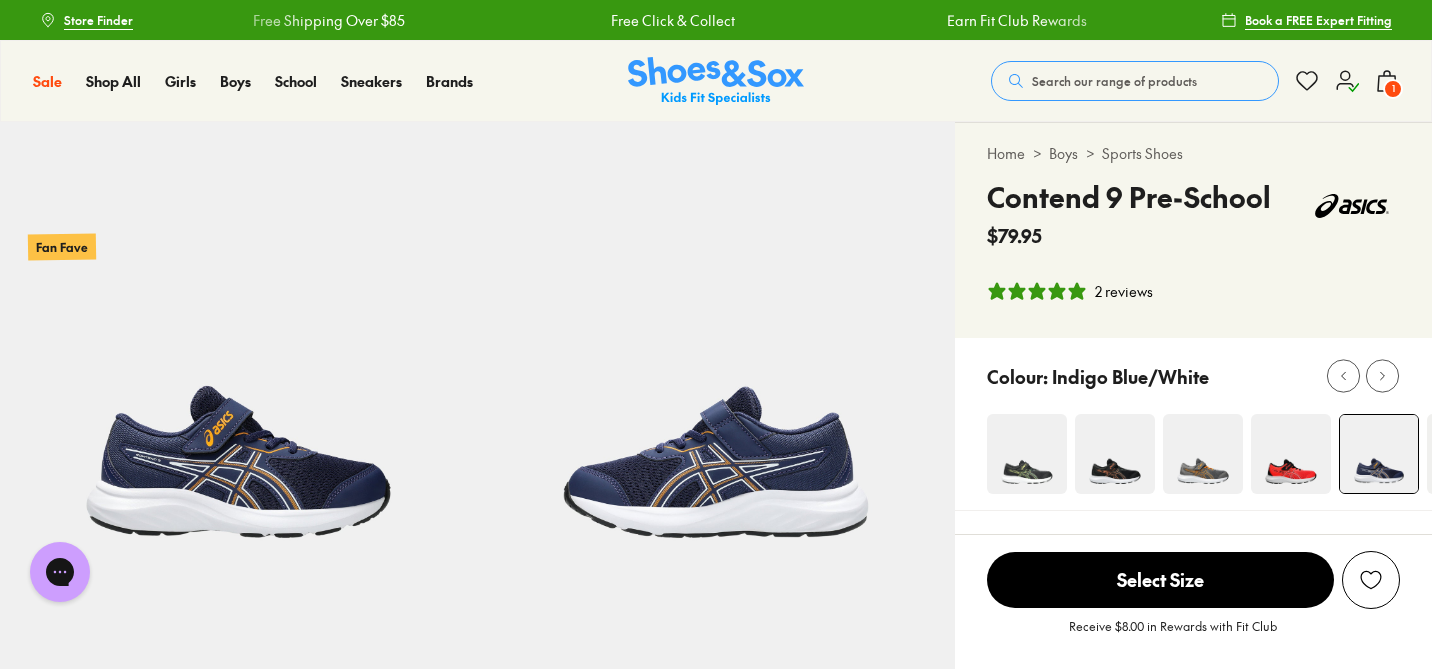 scroll, scrollTop: 326, scrollLeft: 0, axis: vertical 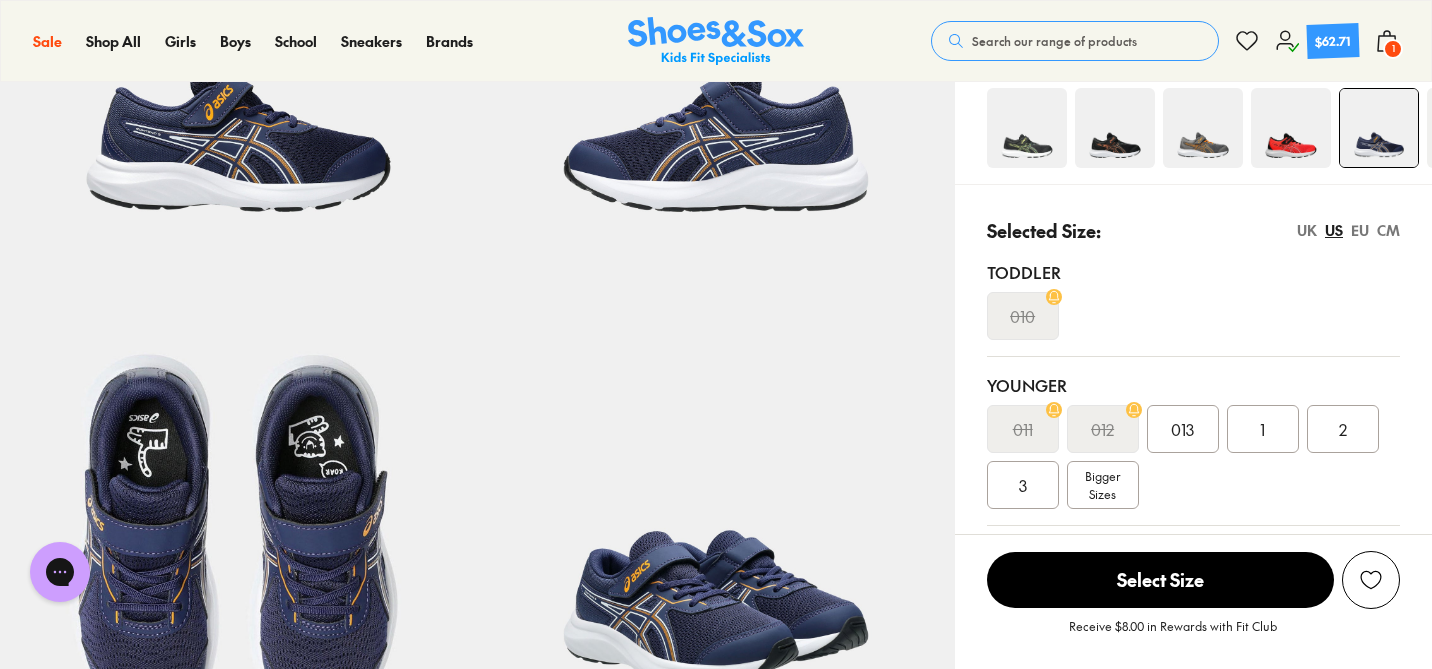 click on "1" at bounding box center [1262, 429] 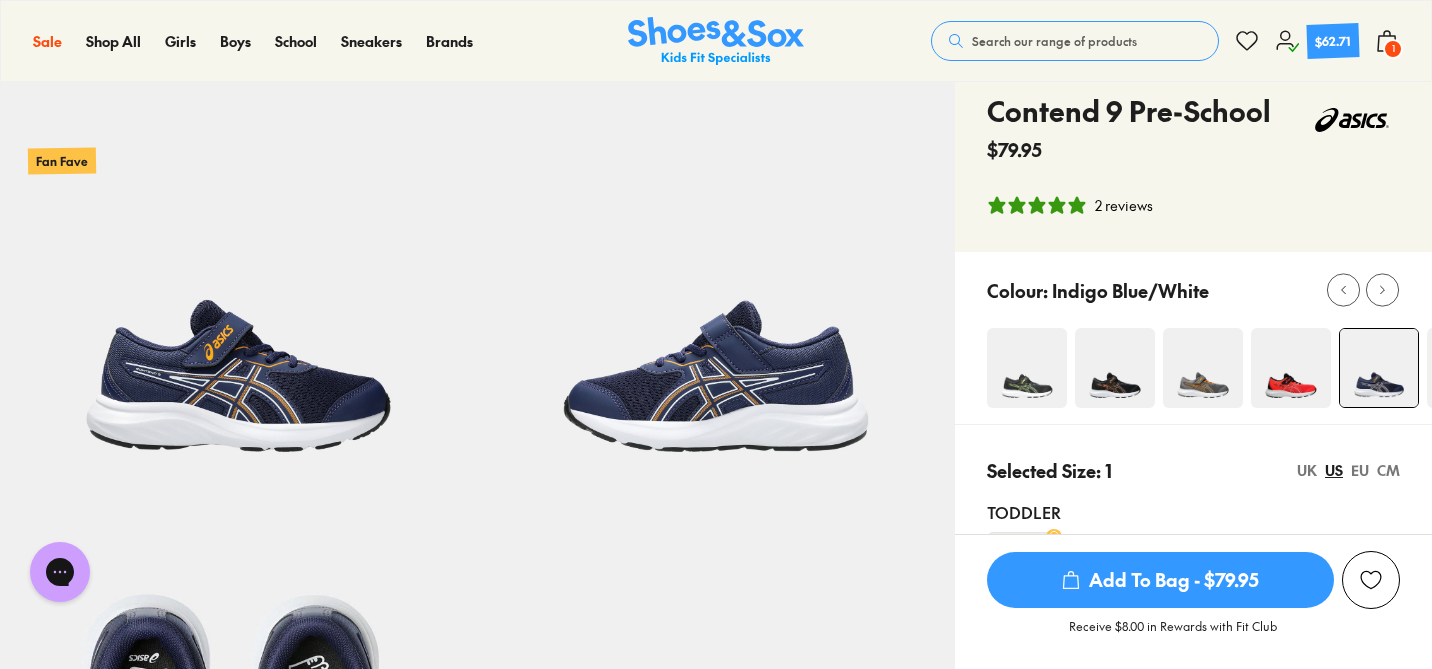 scroll, scrollTop: 0, scrollLeft: 0, axis: both 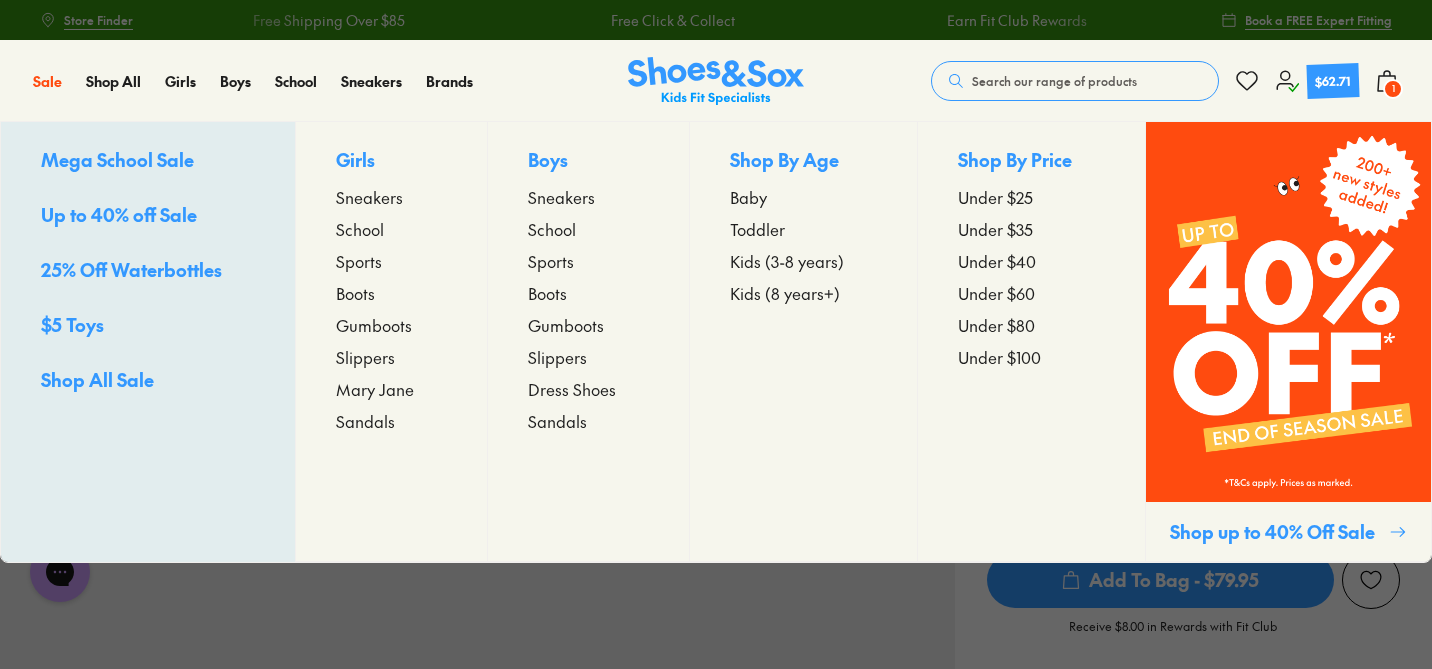 click on "Up to 40% off Sale" at bounding box center (119, 214) 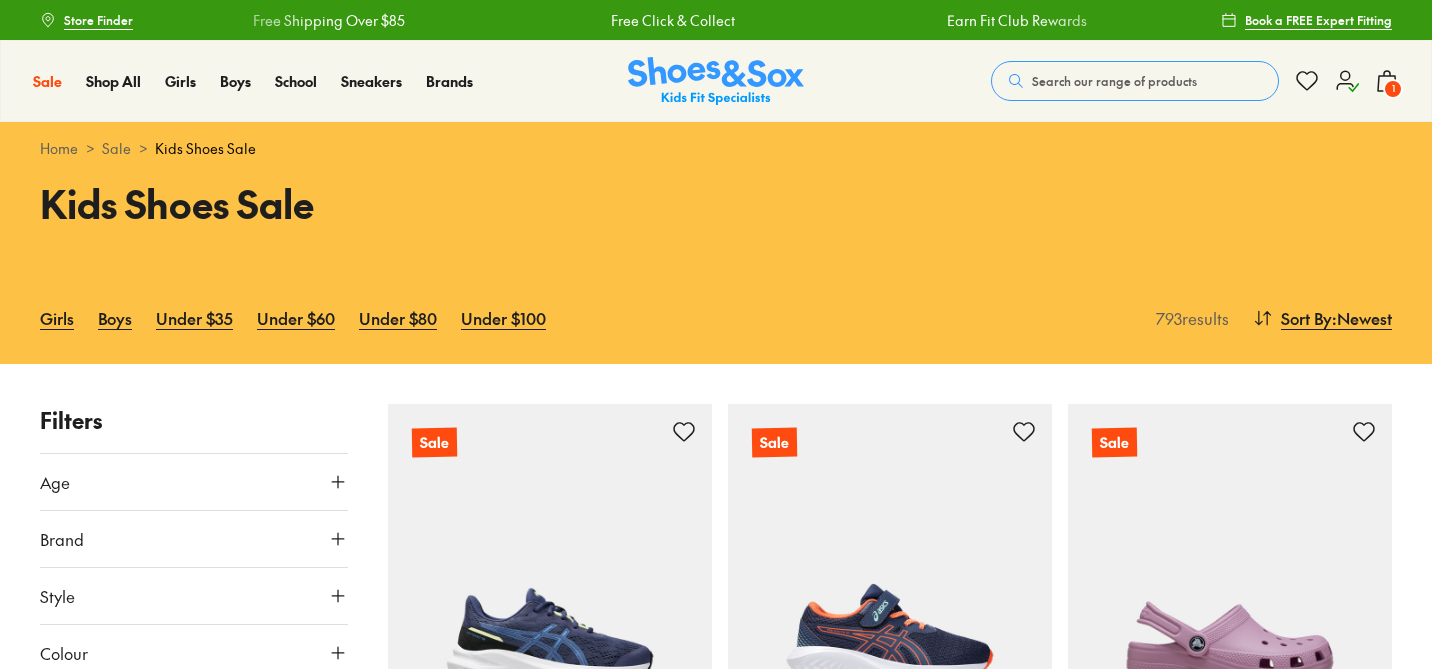 scroll, scrollTop: 0, scrollLeft: 0, axis: both 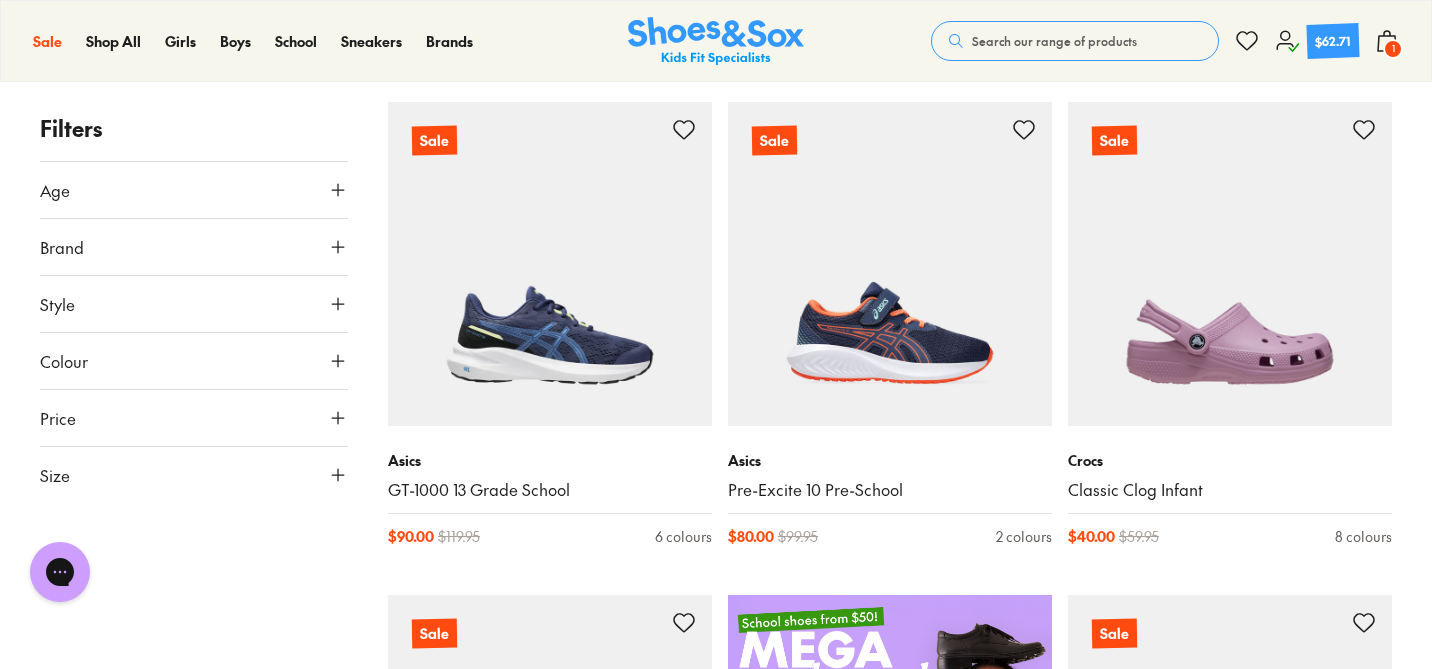 click on "Size" at bounding box center [194, 475] 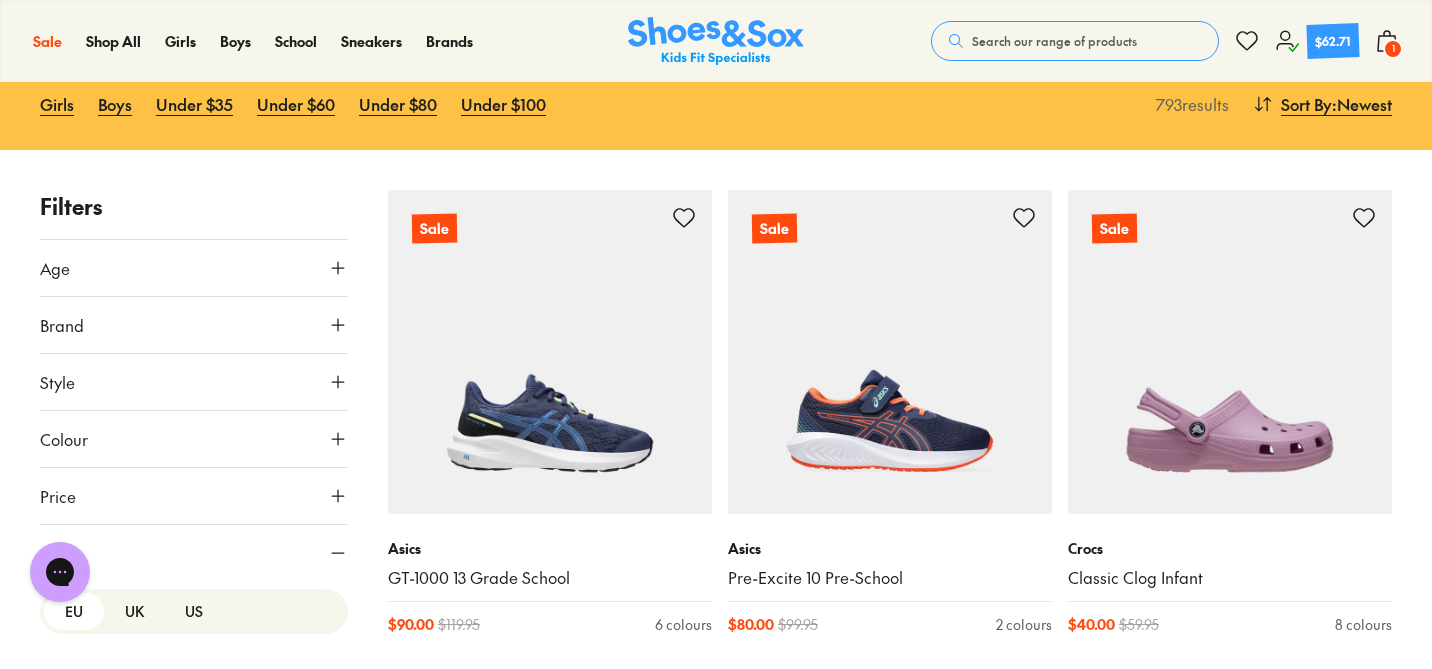 scroll, scrollTop: 215, scrollLeft: 0, axis: vertical 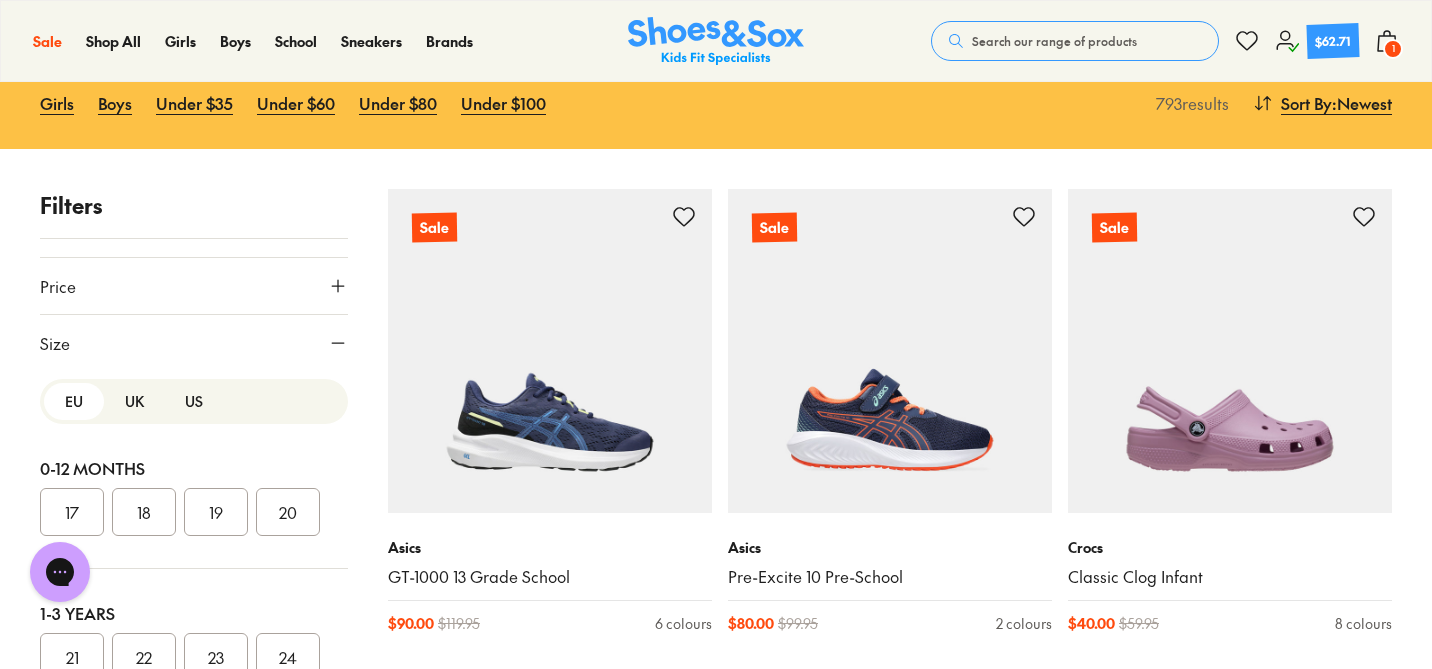 click on "US" at bounding box center [194, 401] 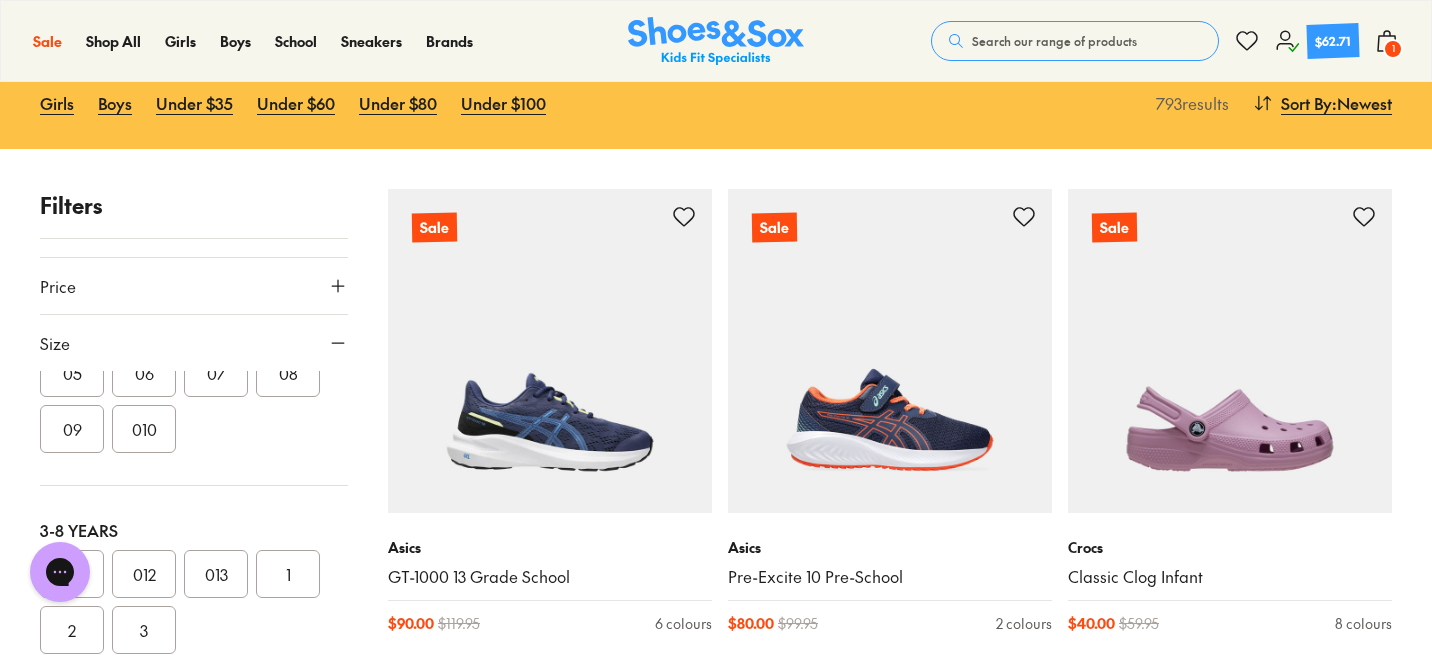 scroll, scrollTop: 301, scrollLeft: 0, axis: vertical 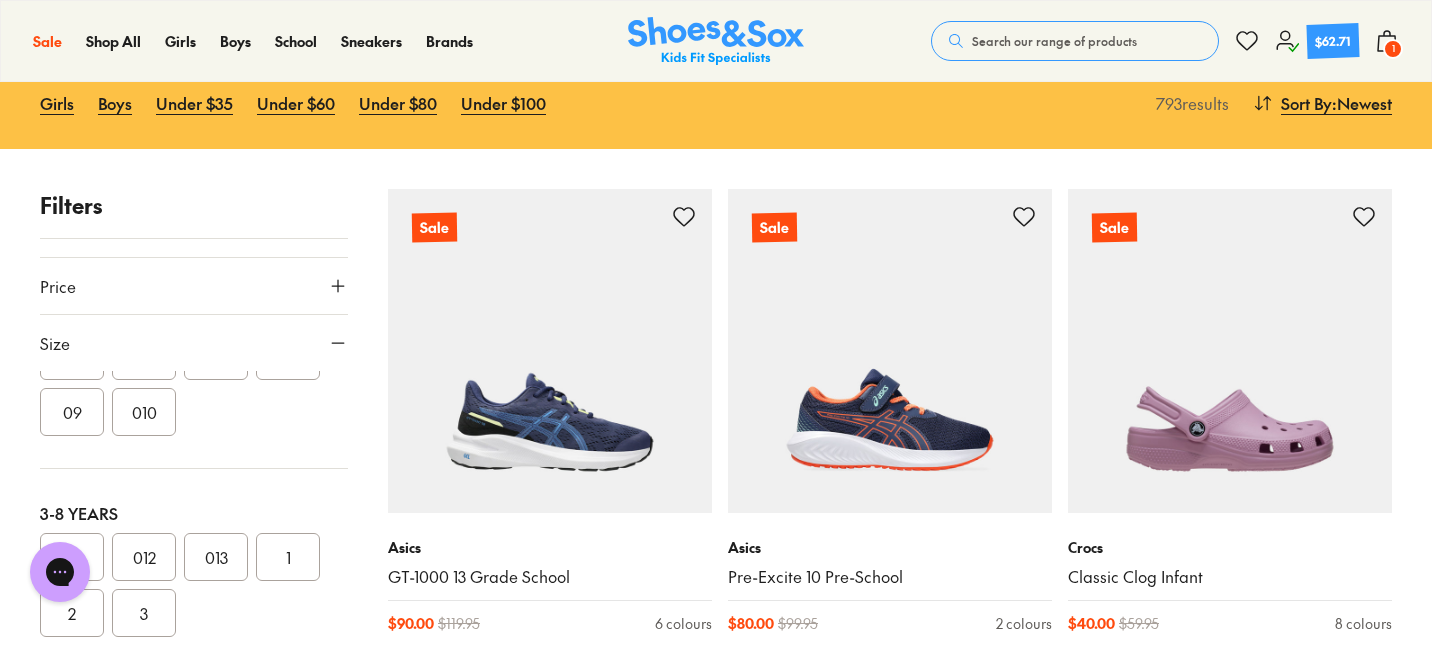 click on "1" at bounding box center (288, 557) 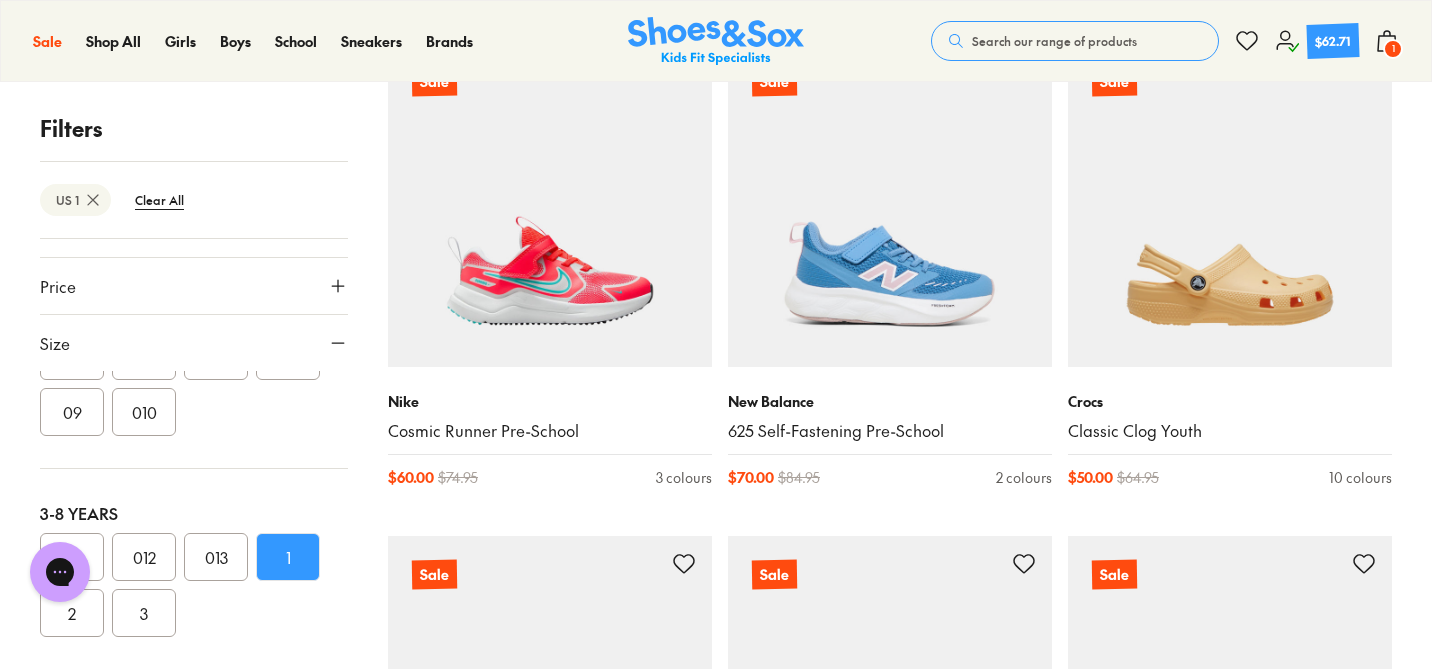 scroll, scrollTop: 1864, scrollLeft: 0, axis: vertical 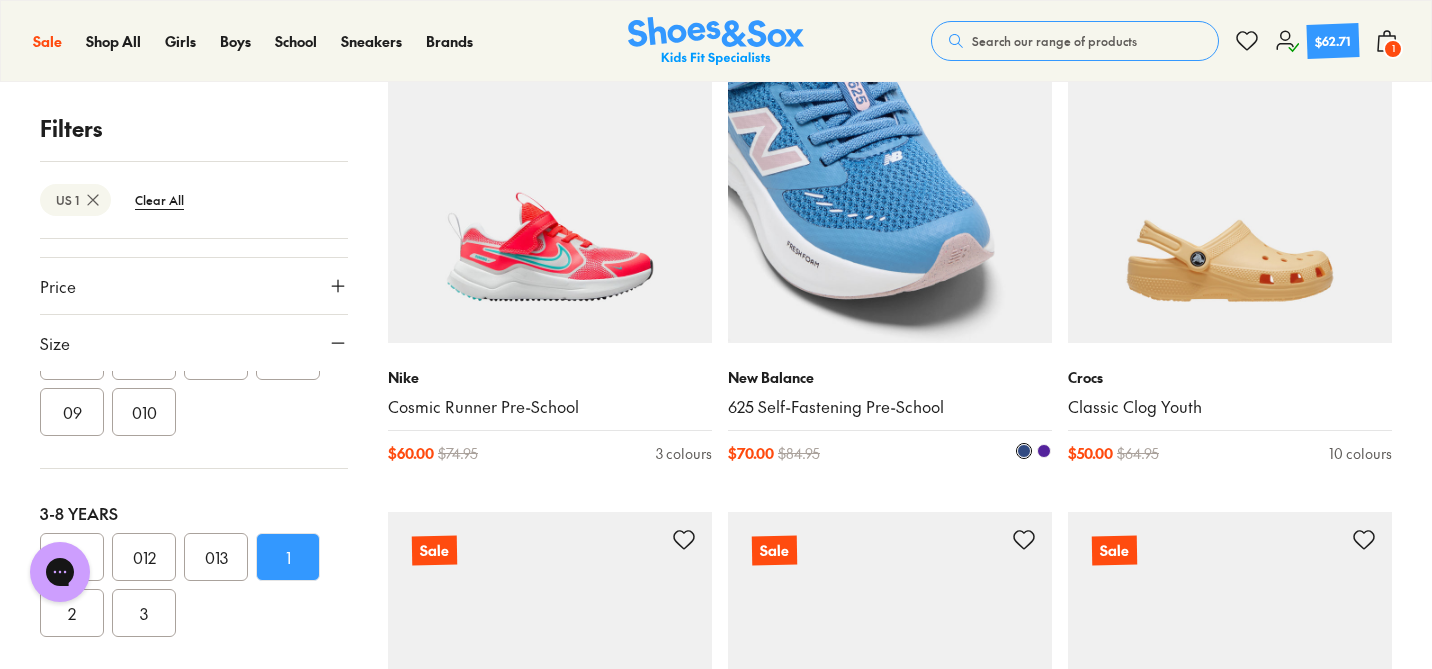 click at bounding box center (1044, 451) 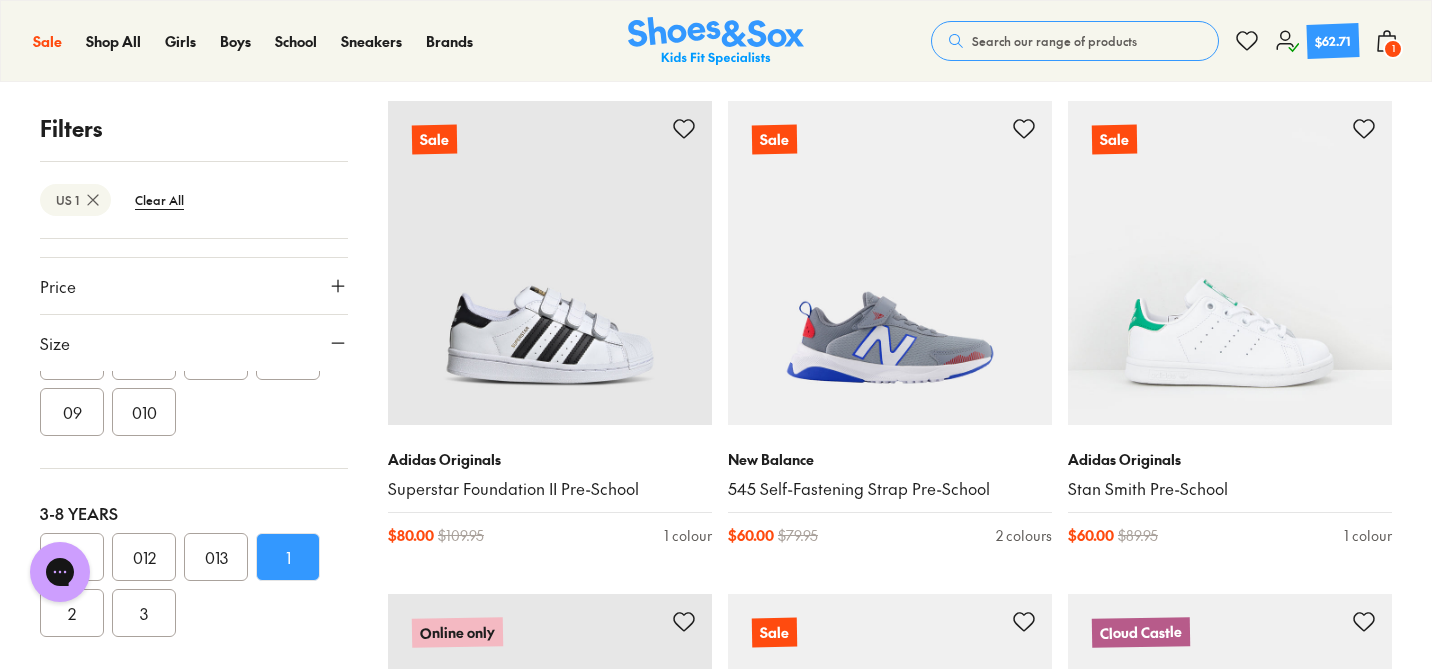 scroll, scrollTop: 2799, scrollLeft: 0, axis: vertical 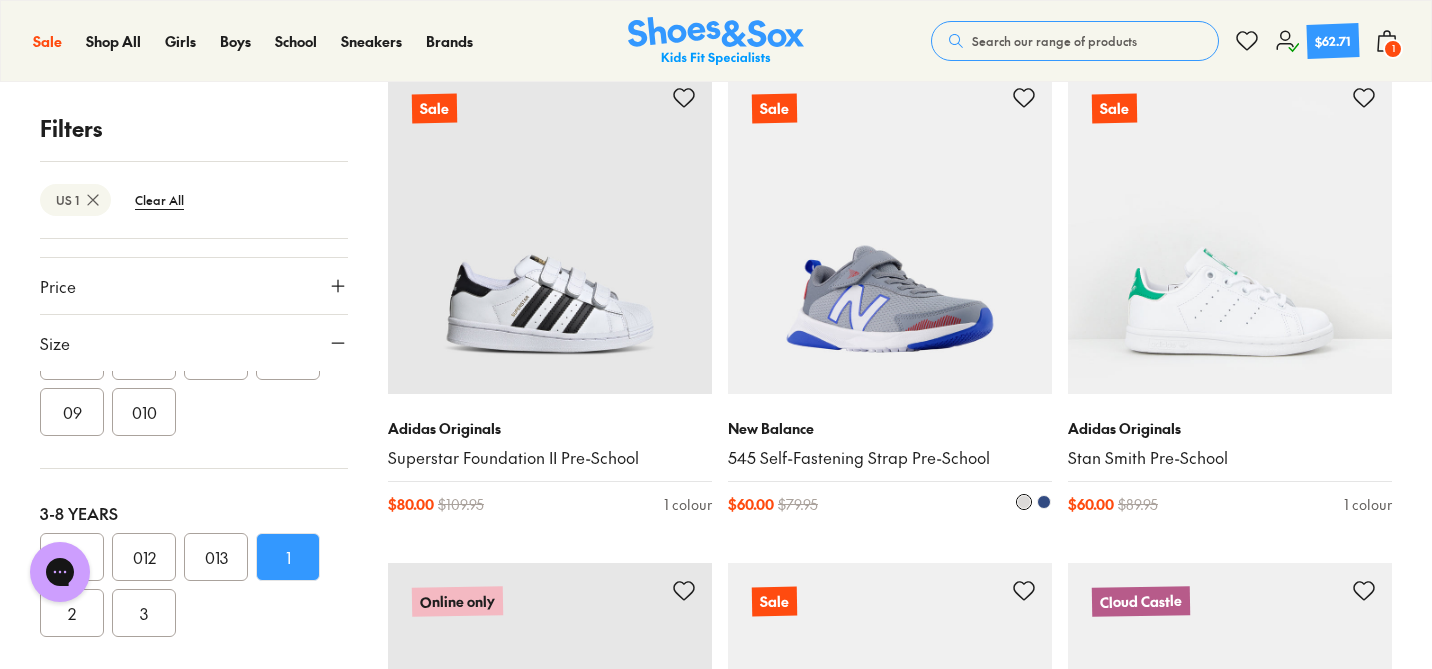 click at bounding box center [1044, 502] 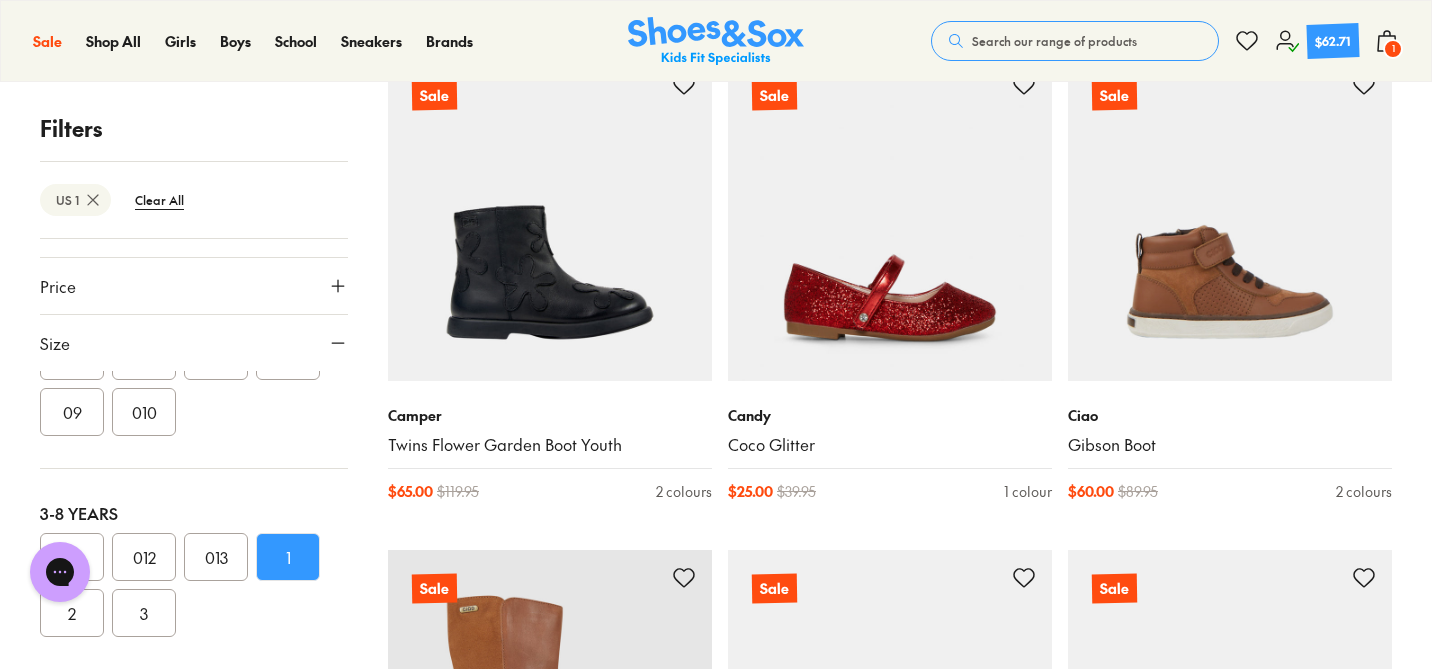 scroll, scrollTop: 4301, scrollLeft: 0, axis: vertical 